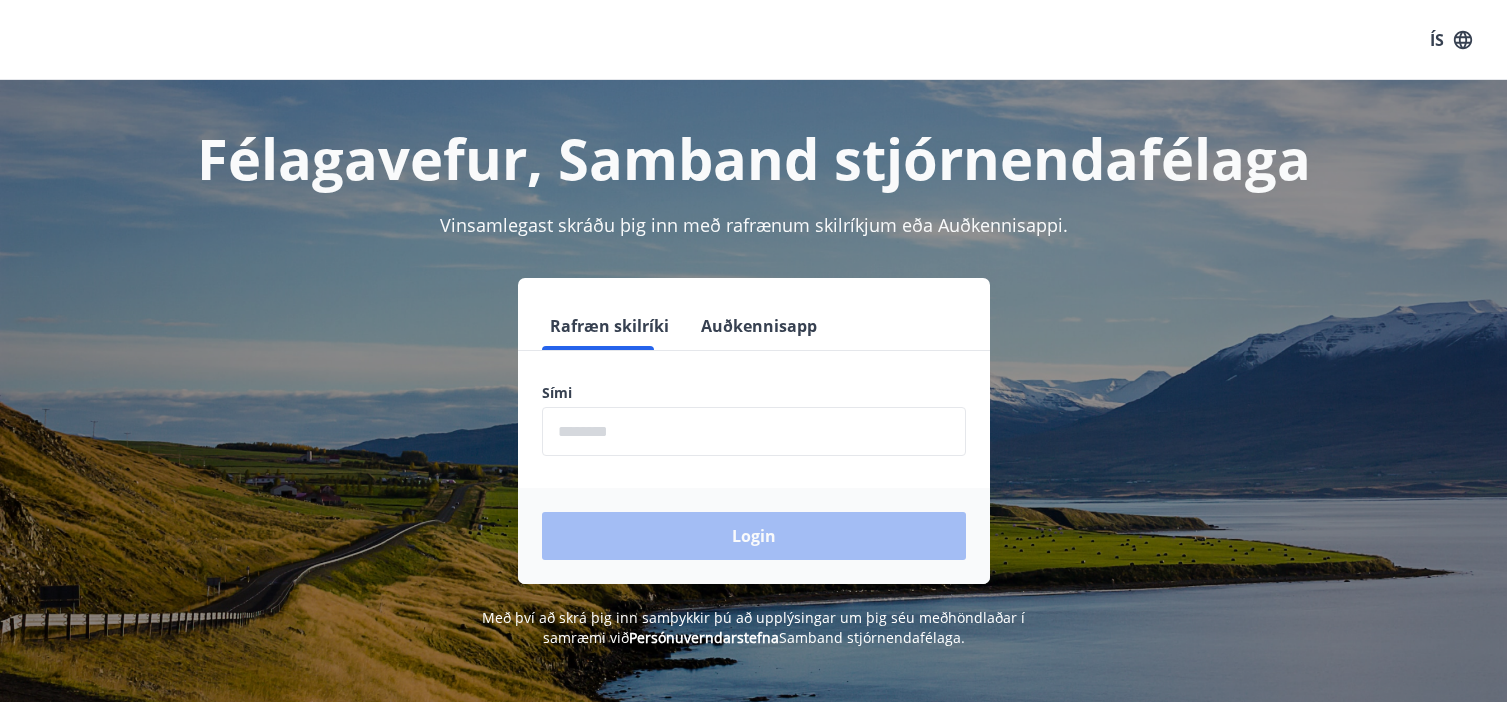 scroll, scrollTop: 0, scrollLeft: 0, axis: both 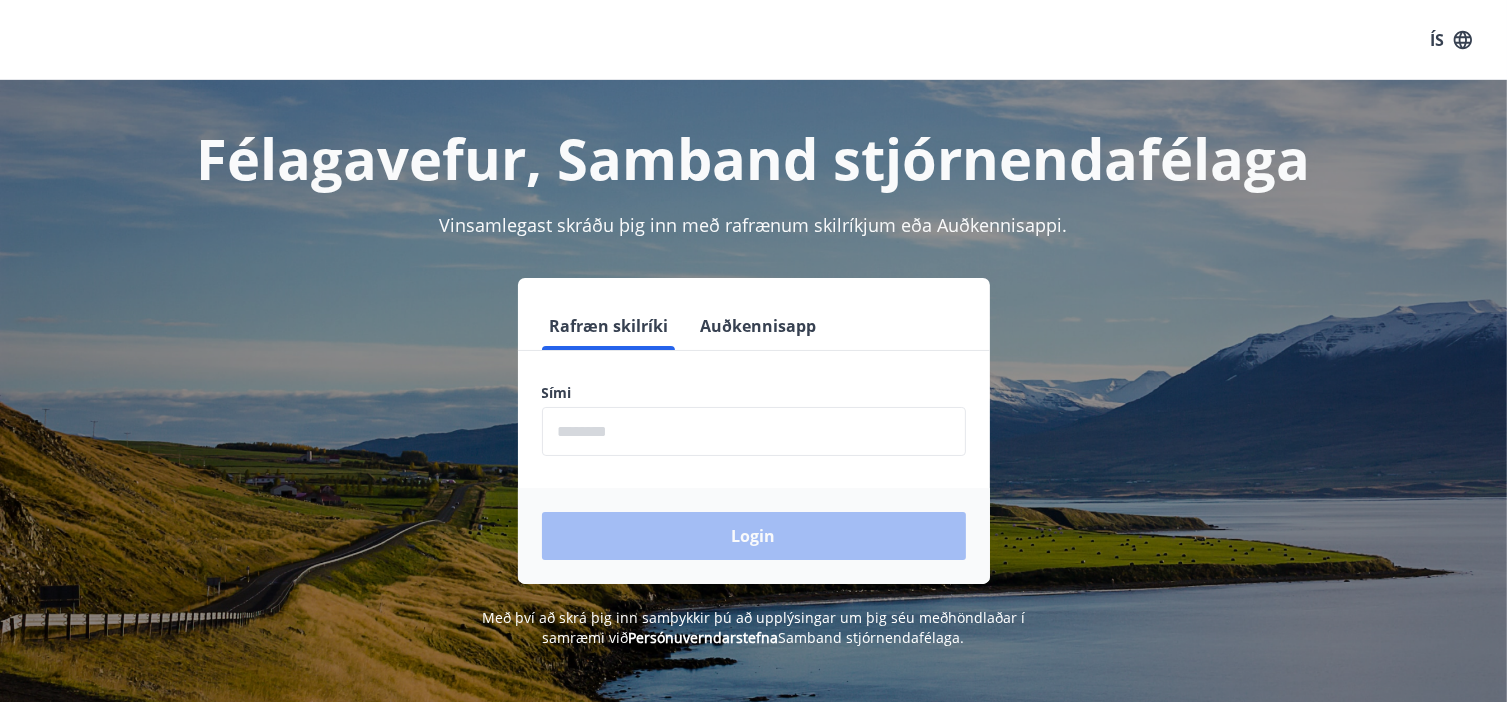 click at bounding box center [754, 431] 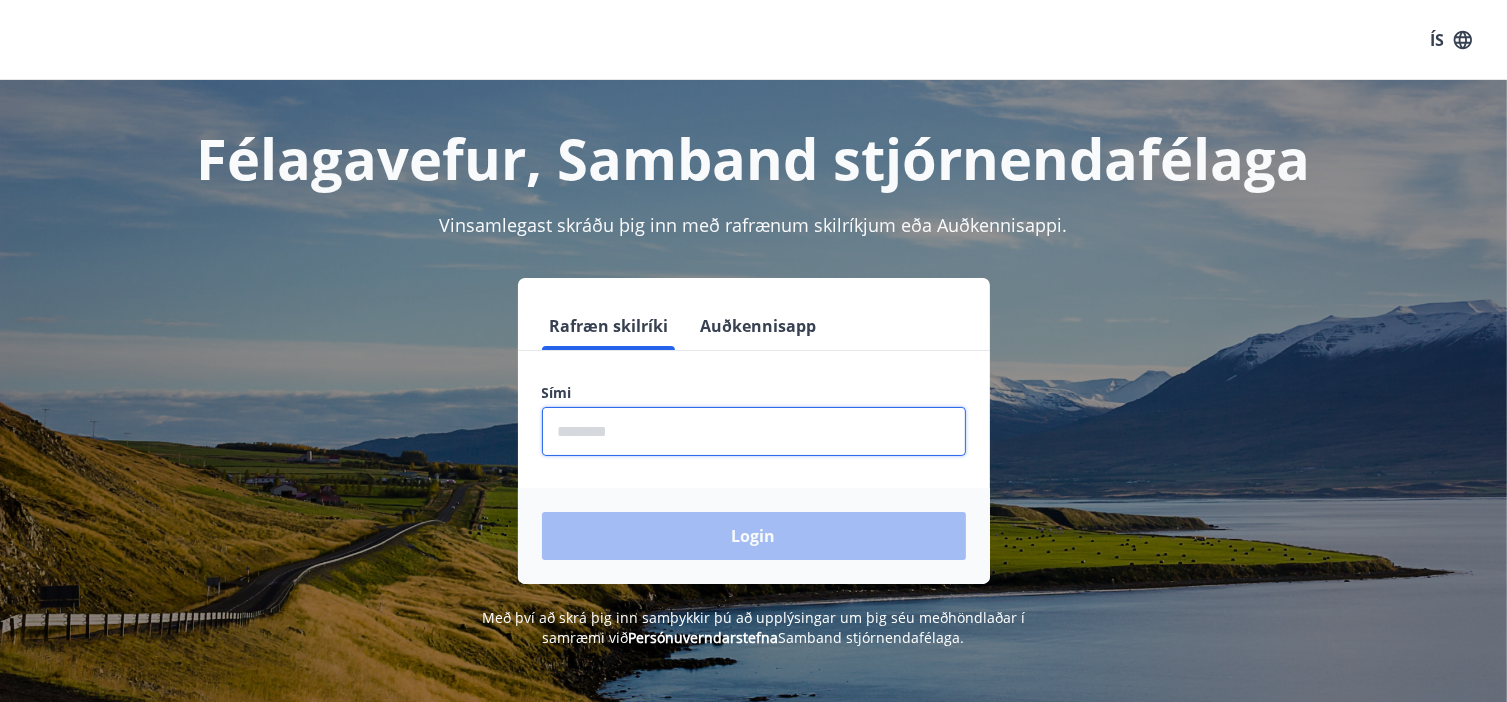 type on "********" 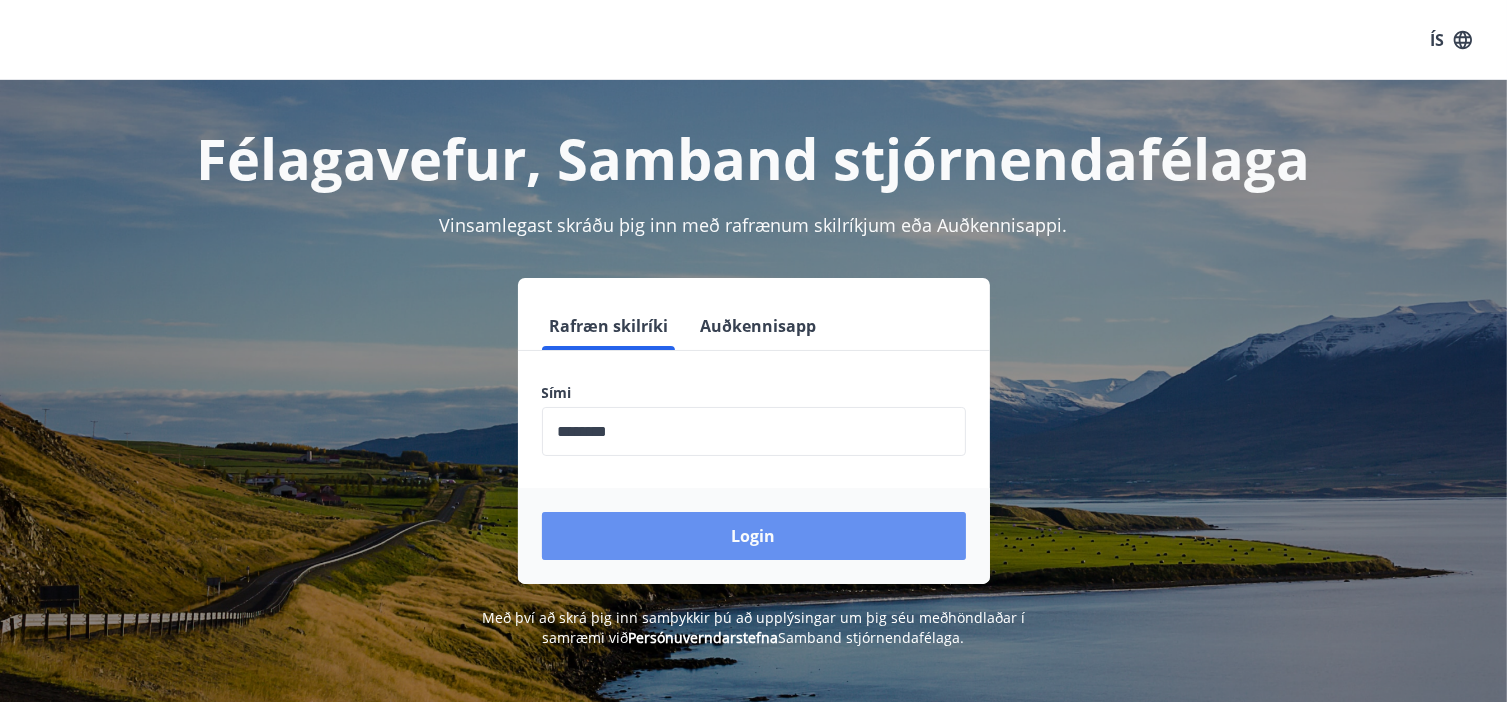click on "Login" at bounding box center (754, 536) 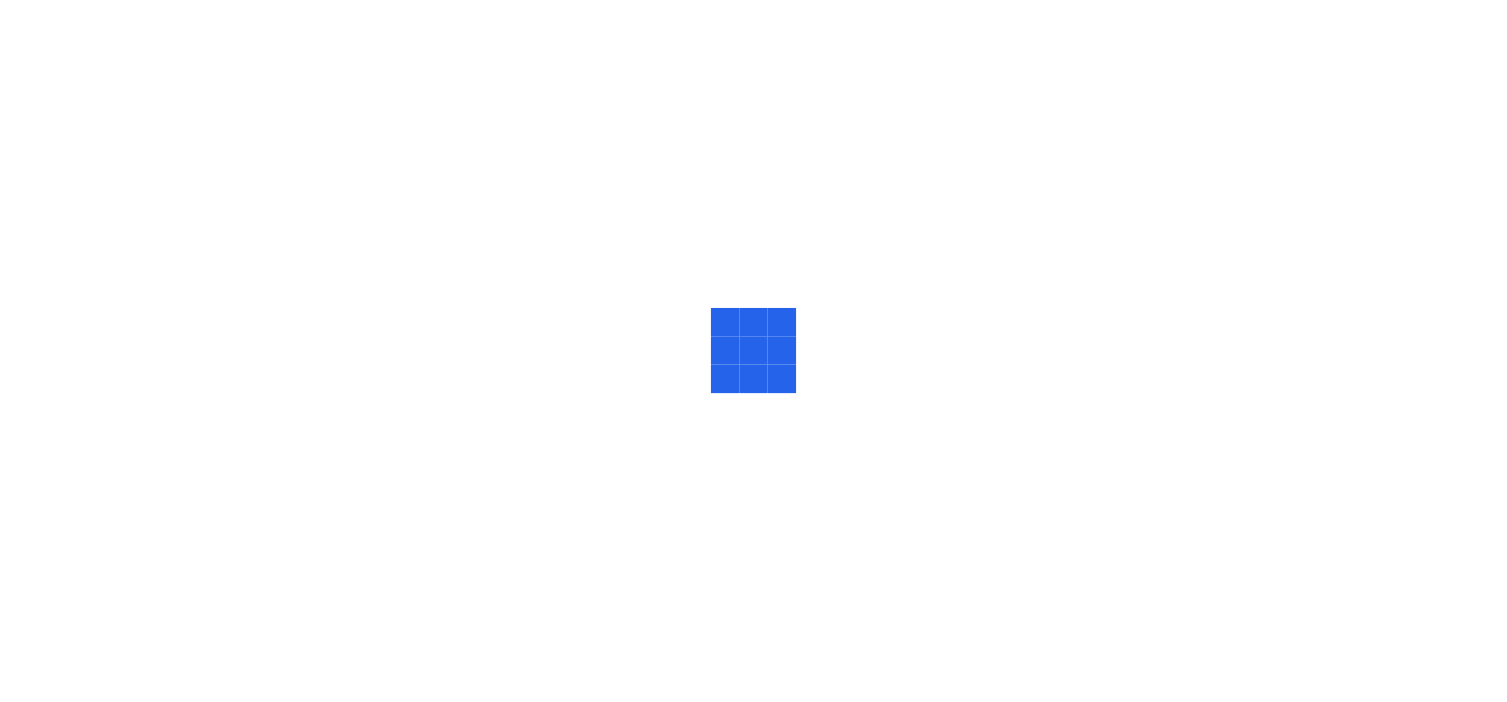 scroll, scrollTop: 0, scrollLeft: 0, axis: both 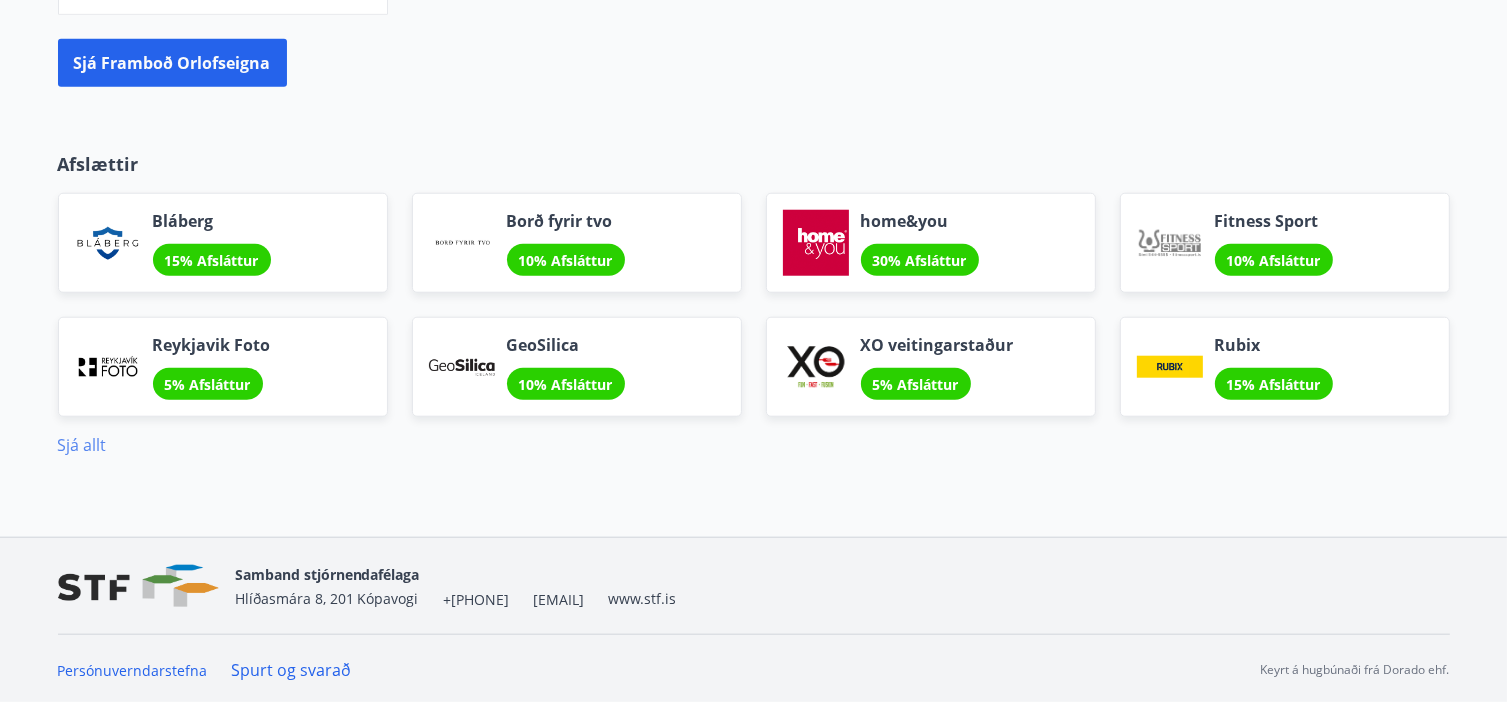 click on "Sjá allt" at bounding box center (82, 445) 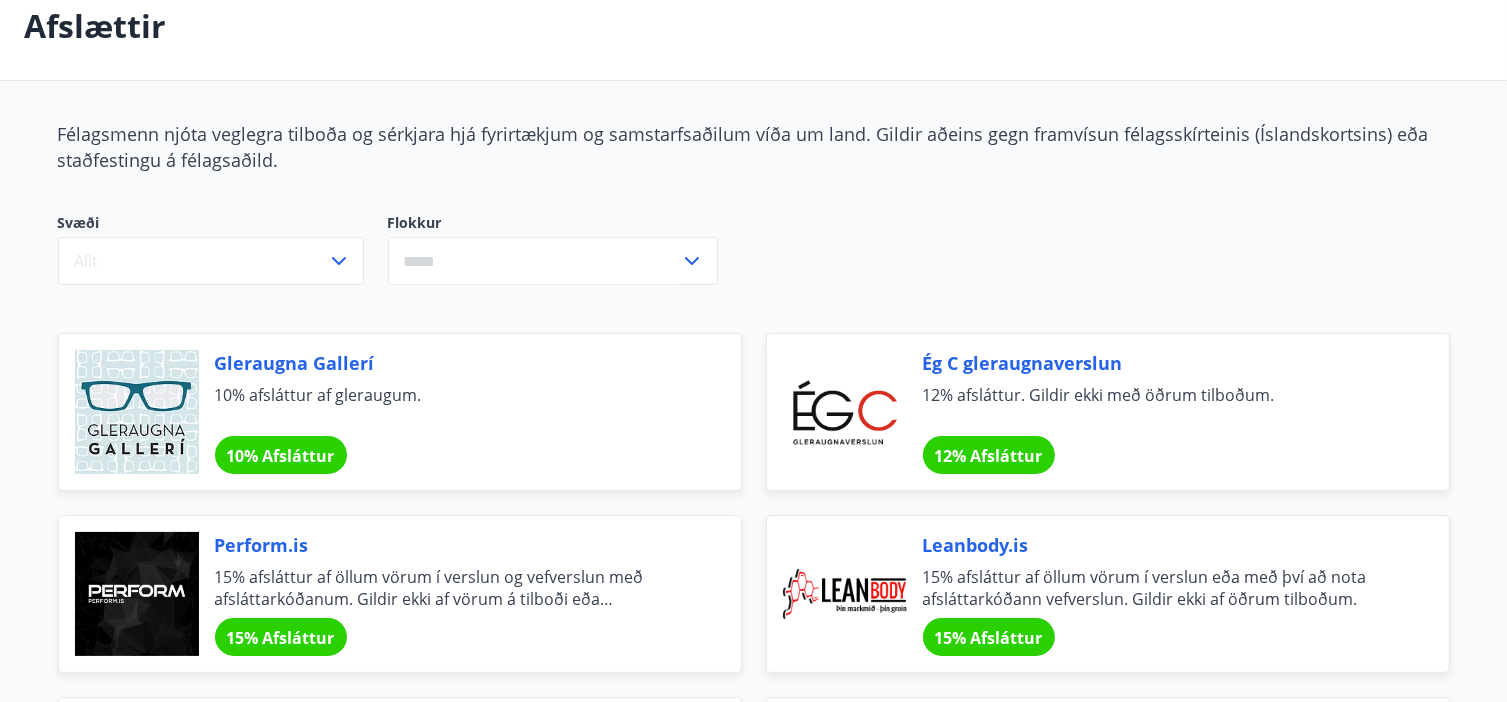 scroll, scrollTop: 0, scrollLeft: 0, axis: both 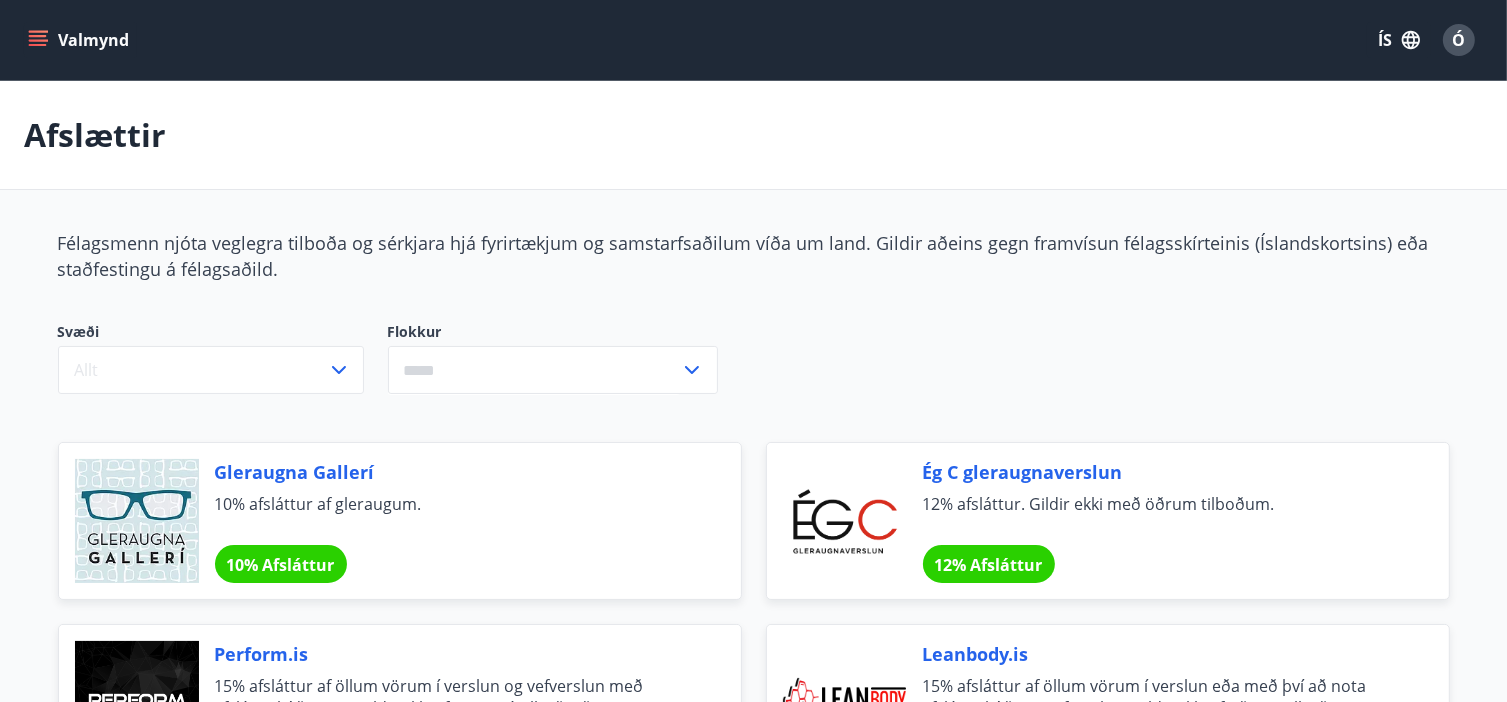 click 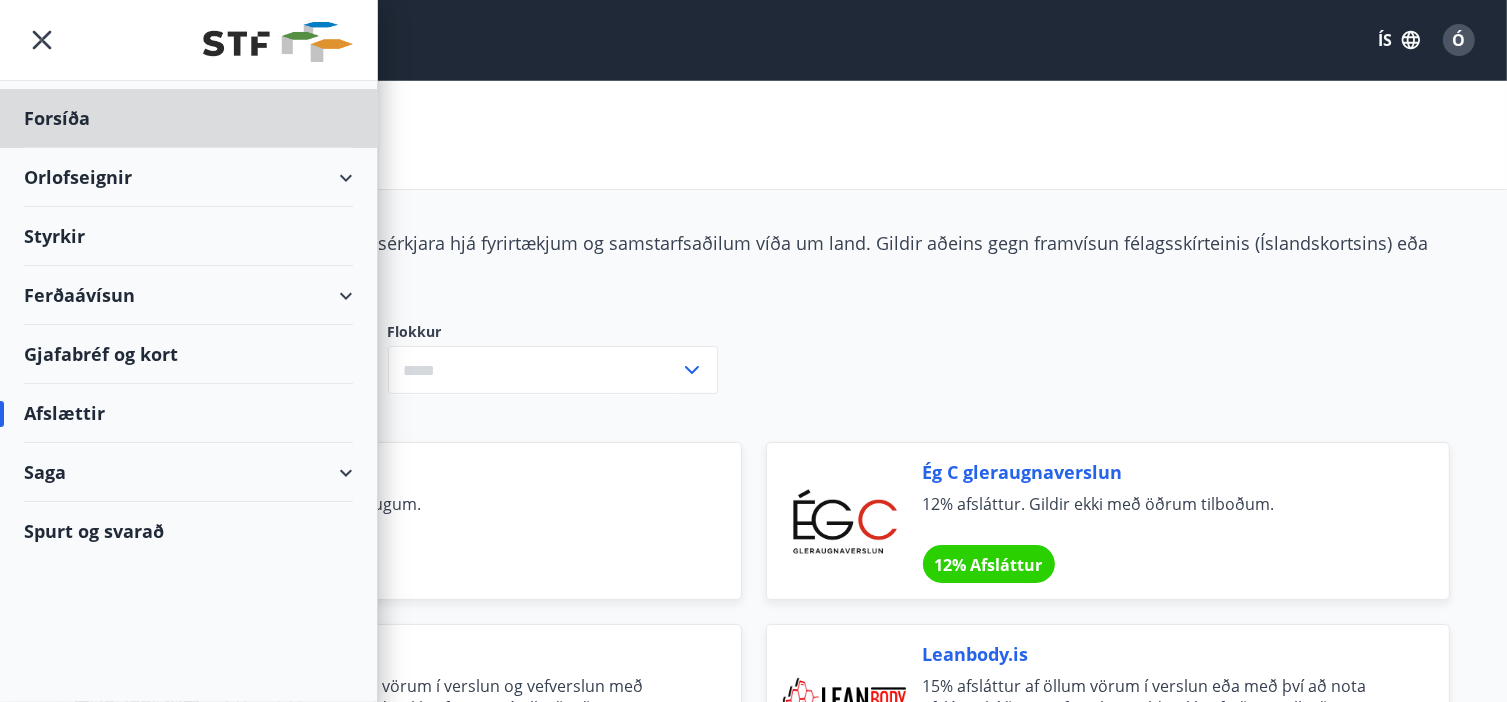 click on "Styrkir" at bounding box center (188, 118) 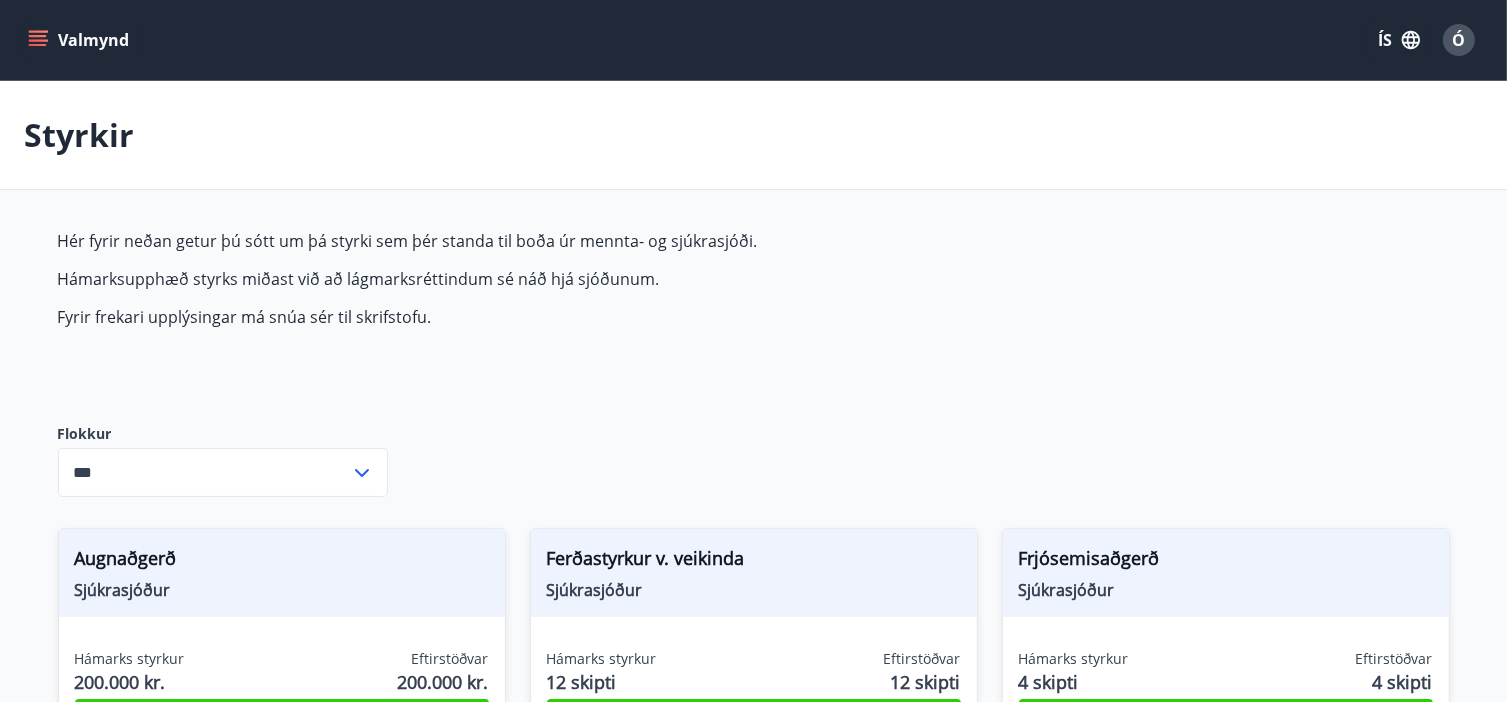 type on "***" 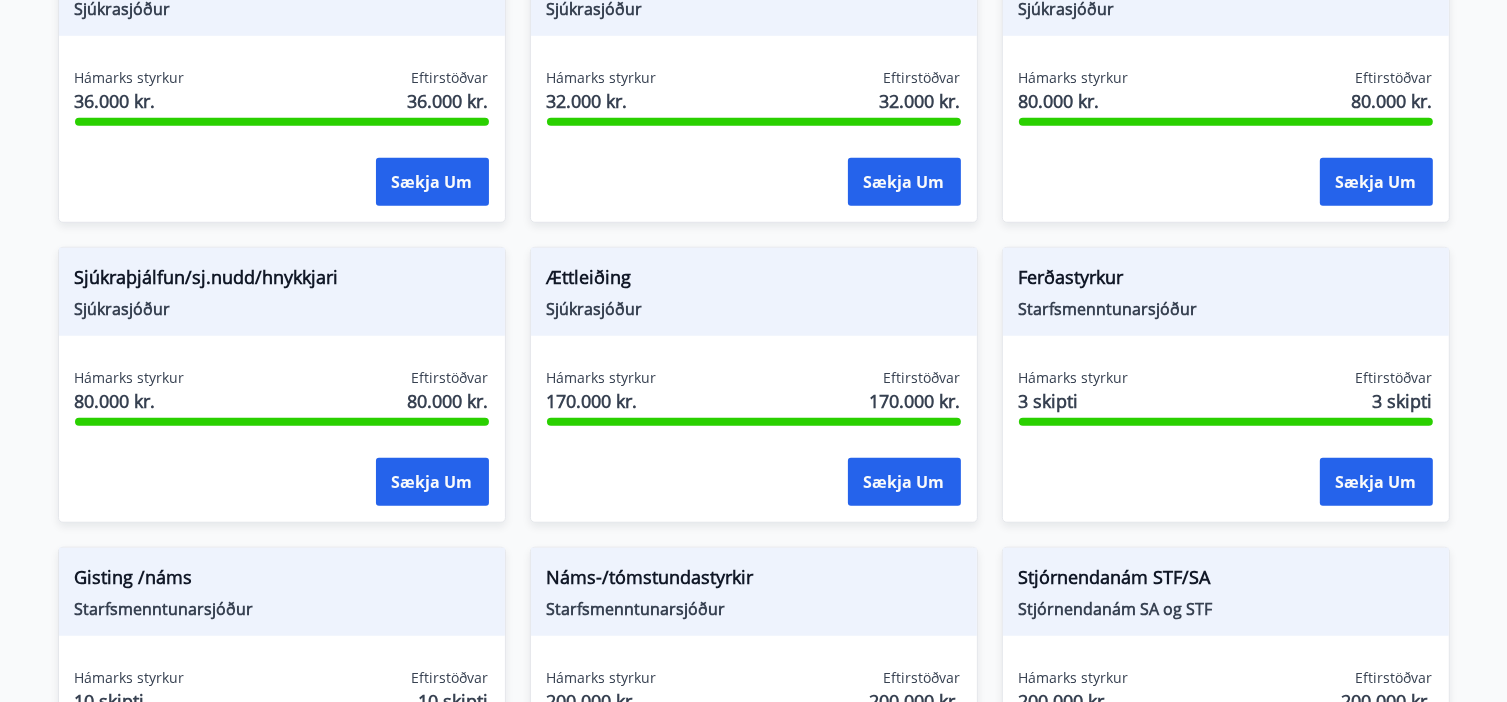 scroll, scrollTop: 1490, scrollLeft: 0, axis: vertical 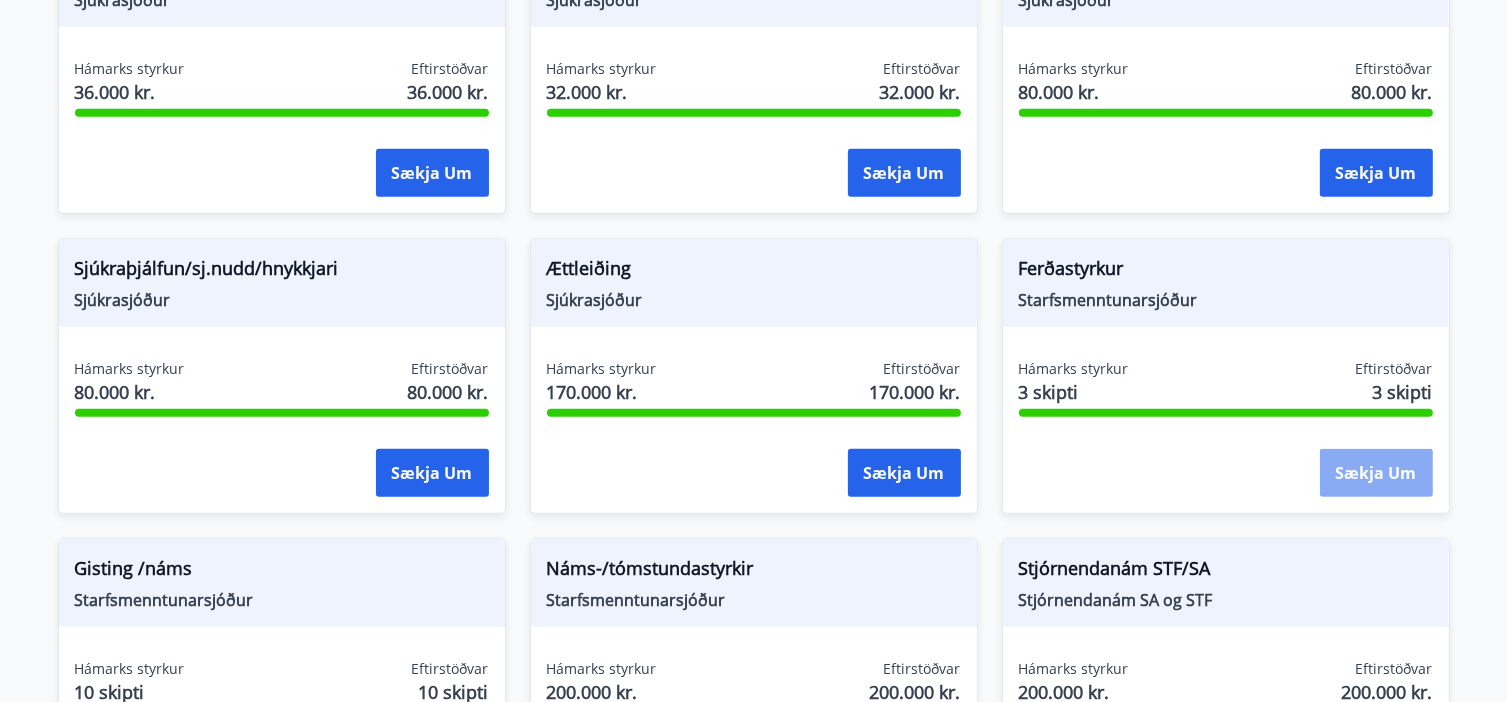 click on "Sækja um" at bounding box center [1376, 473] 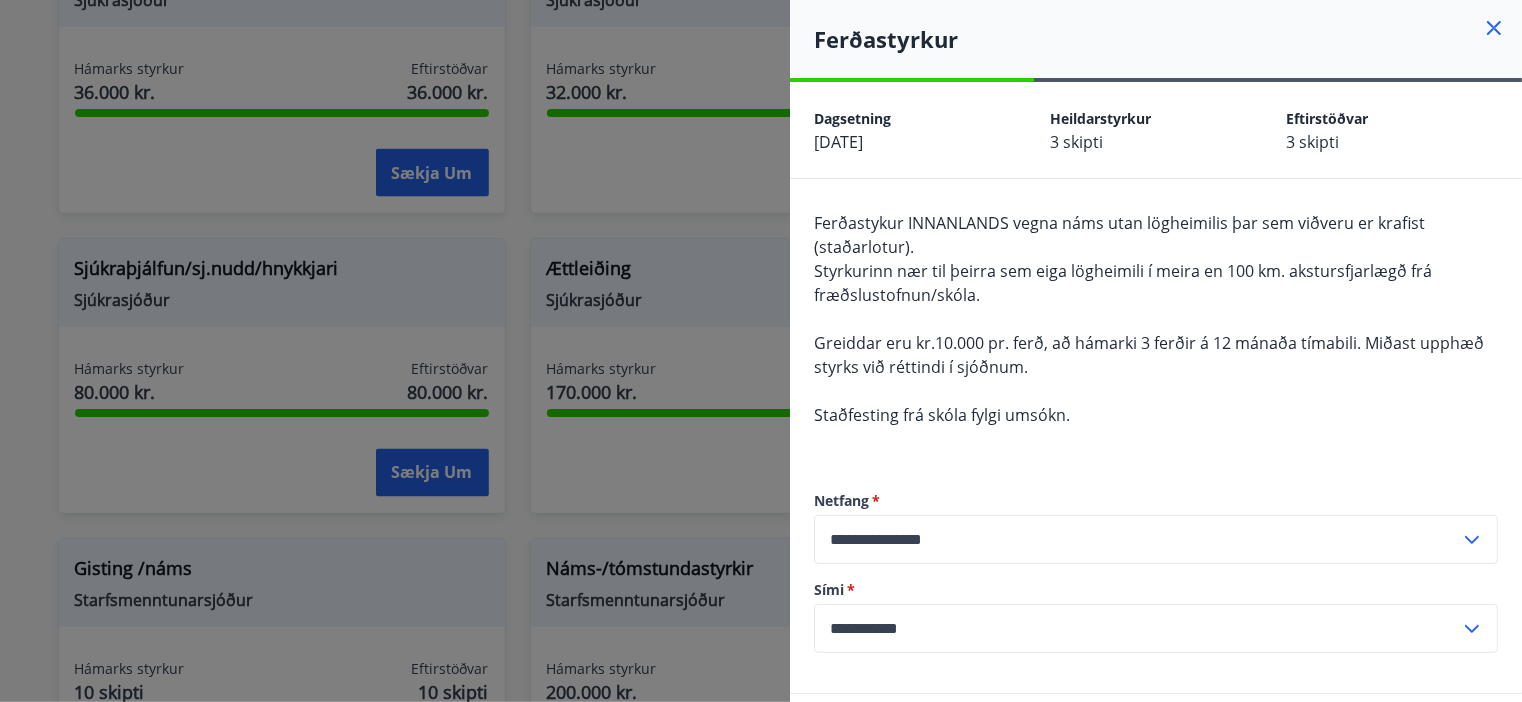 drag, startPoint x: 1476, startPoint y: 33, endPoint x: 1373, endPoint y: 69, distance: 109.11004 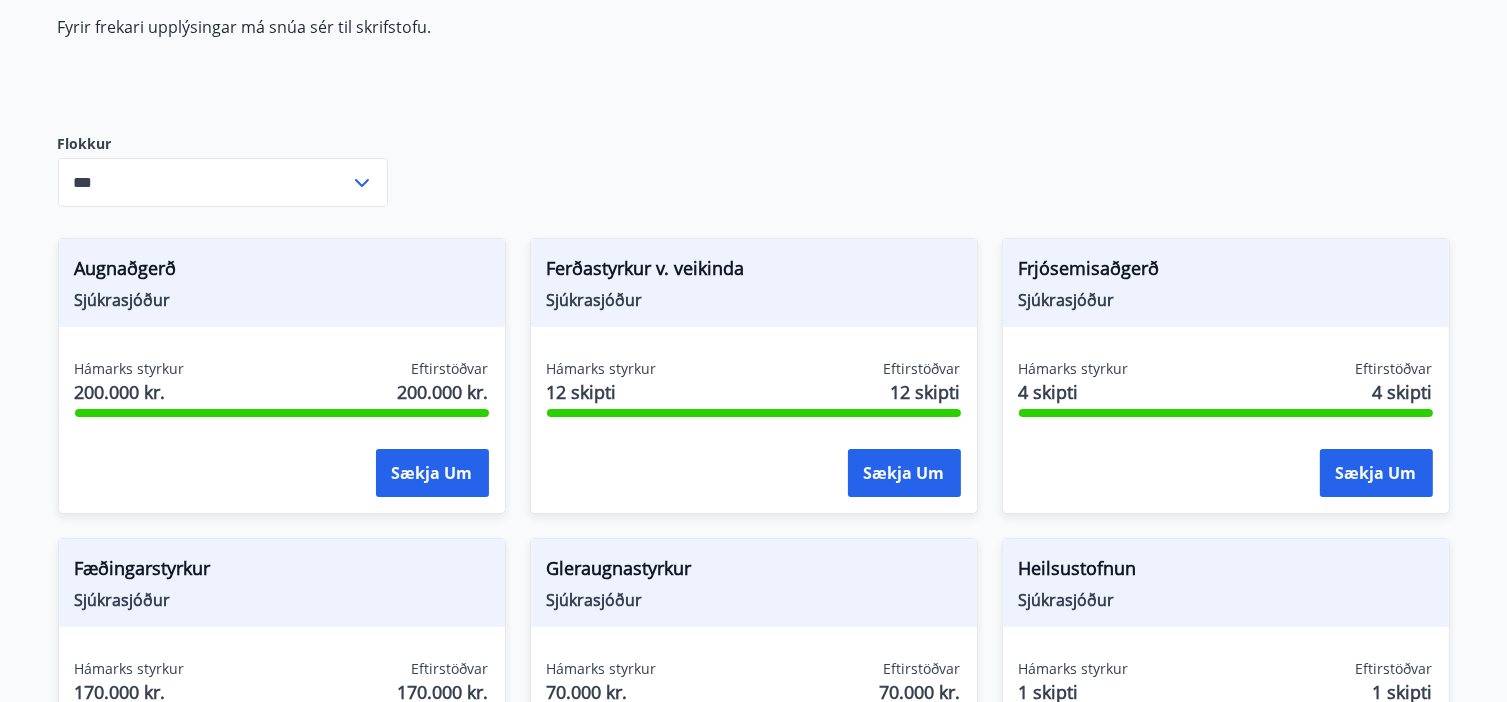 scroll, scrollTop: 190, scrollLeft: 0, axis: vertical 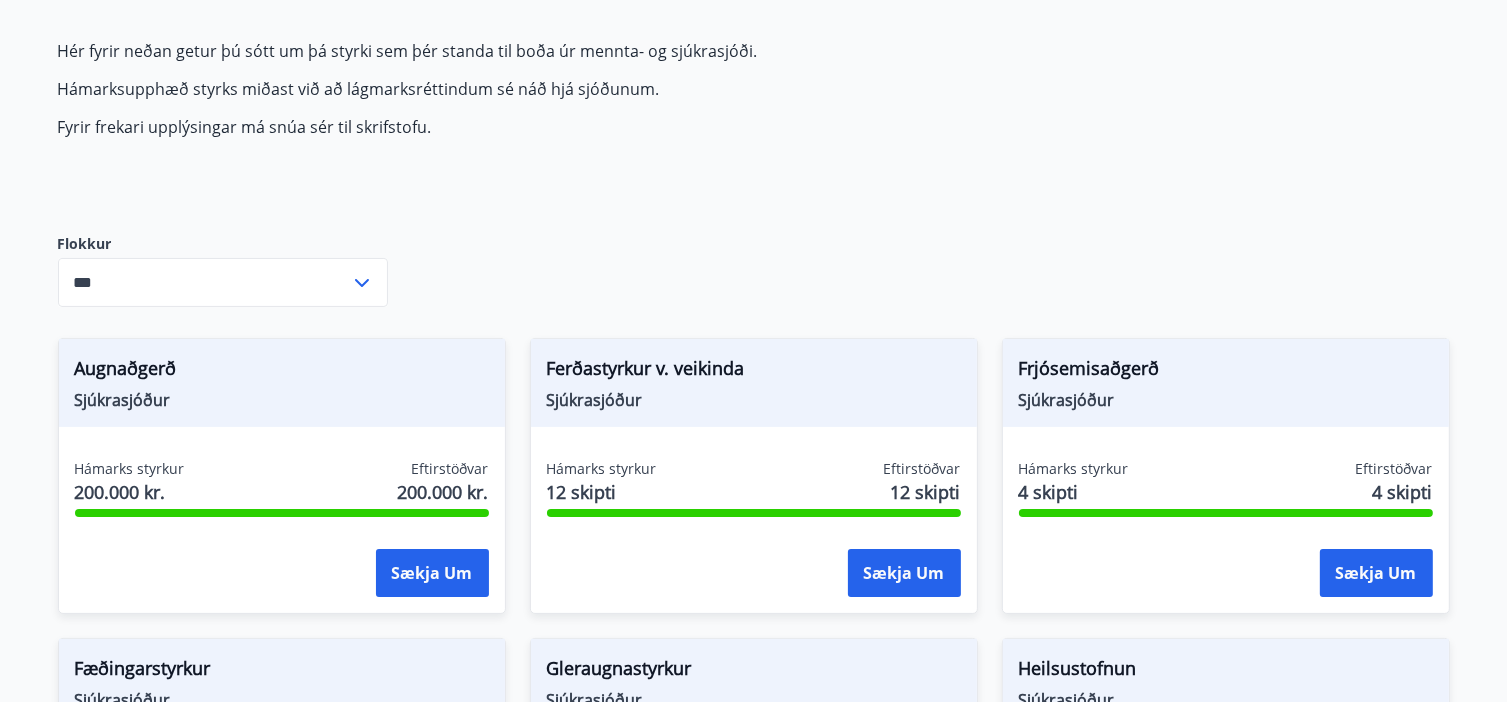 click 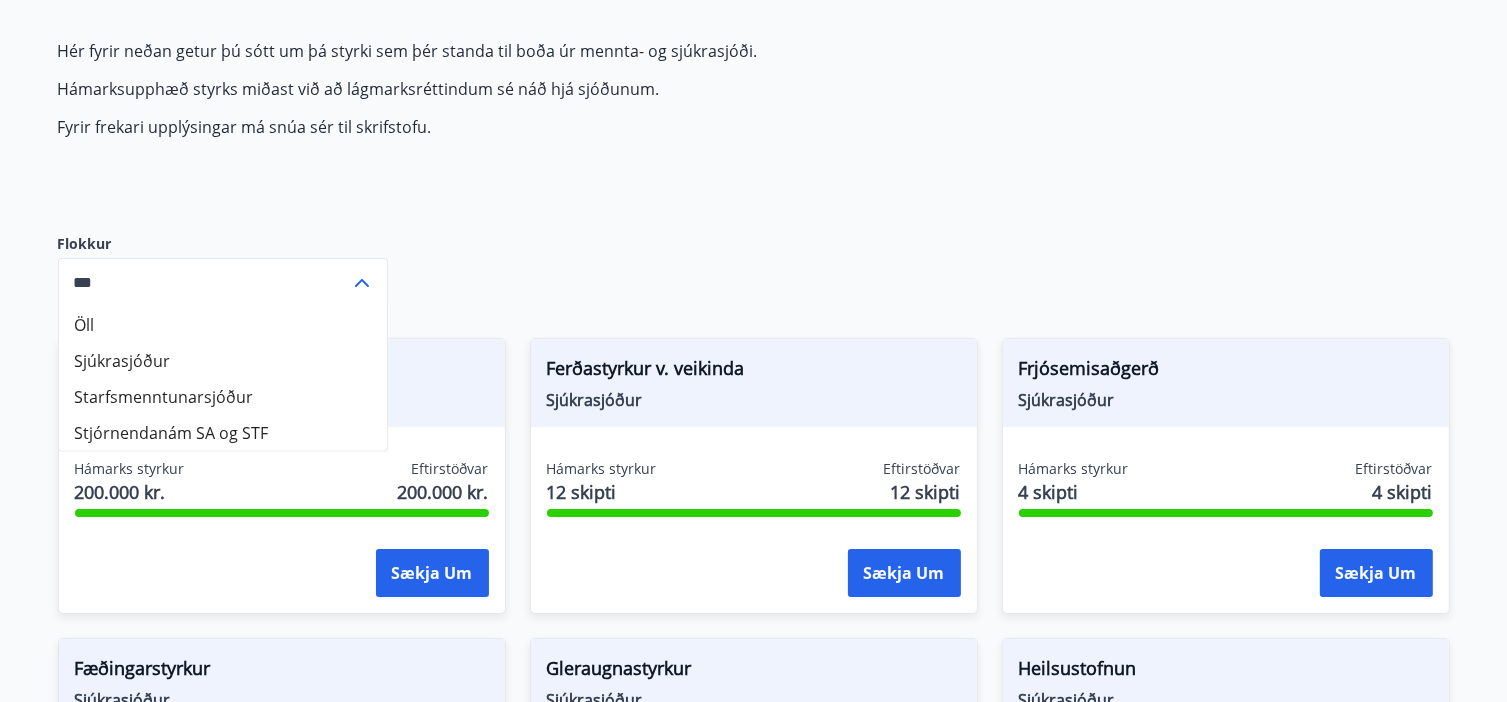 click on "Hér fyrir neðan getur þú sótt um þá styrki sem þér standa til boða úr mennta- og sjúkrasjóði.
Hámarksupphæð styrks miðast við að lágmarksréttindum sé náð hjá sjóðunum.
Fyrir frekari upplýsingar má snúa sér til skrifstofu.
Flokkur Öll Sjúkrasjóður Starfsmenntunarsjóður Stjórnendanám SA og STF *** ​ Augnaðgerð Sjúkrasjóður Hámarks styrkur 200.000 kr. Eftirstöðvar 200.000 kr. Sækja um Ferðastyrkur v. veikinda Sjúkrasjóður Hámarks styrkur 12 skipti Eftirstöðvar 12 skipti Sækja um Frjósemisaðgerð Sjúkrasjóður Hámarks styrkur 4 skipti Eftirstöðvar 4 skipti Sækja um Fæðingarstyrkur Sjúkrasjóður Hámarks styrkur 170.000 kr. Eftirstöðvar 170.000 kr. Sækja um Gleraugnastyrkur Sjúkrasjóður Hámarks styrkur 70.000 kr. Eftirstöðvar 70.000 kr. Sækja um Heilsustofnun Sjúkrasjóður Hámarks styrkur 1 skipti Eftirstöðvar 1 skipti Sækja um Heilsustyrkur - líkamsrækt Sjúkrasjóður Hámarks styrkur 35.000 kr. Eftirstöðvar" at bounding box center [754, 1089] 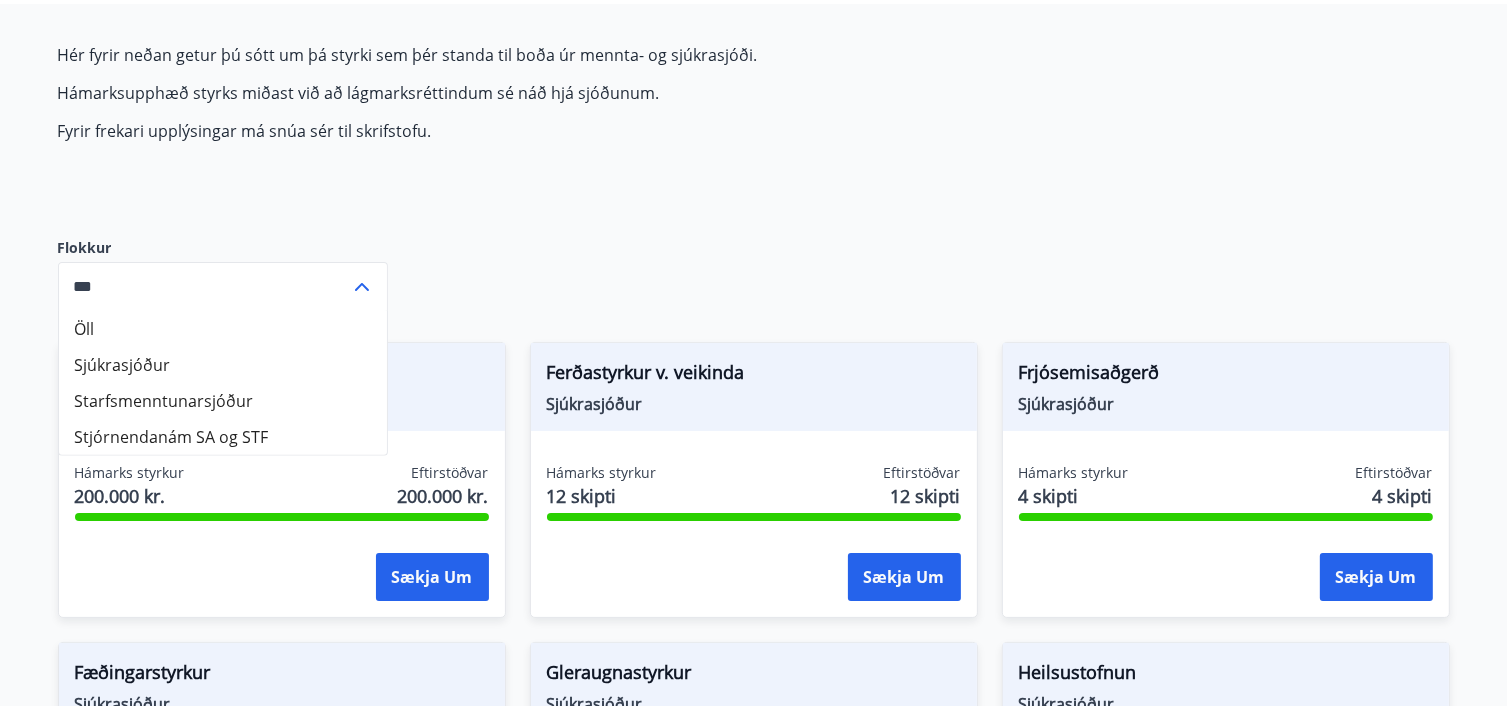 scroll, scrollTop: 0, scrollLeft: 0, axis: both 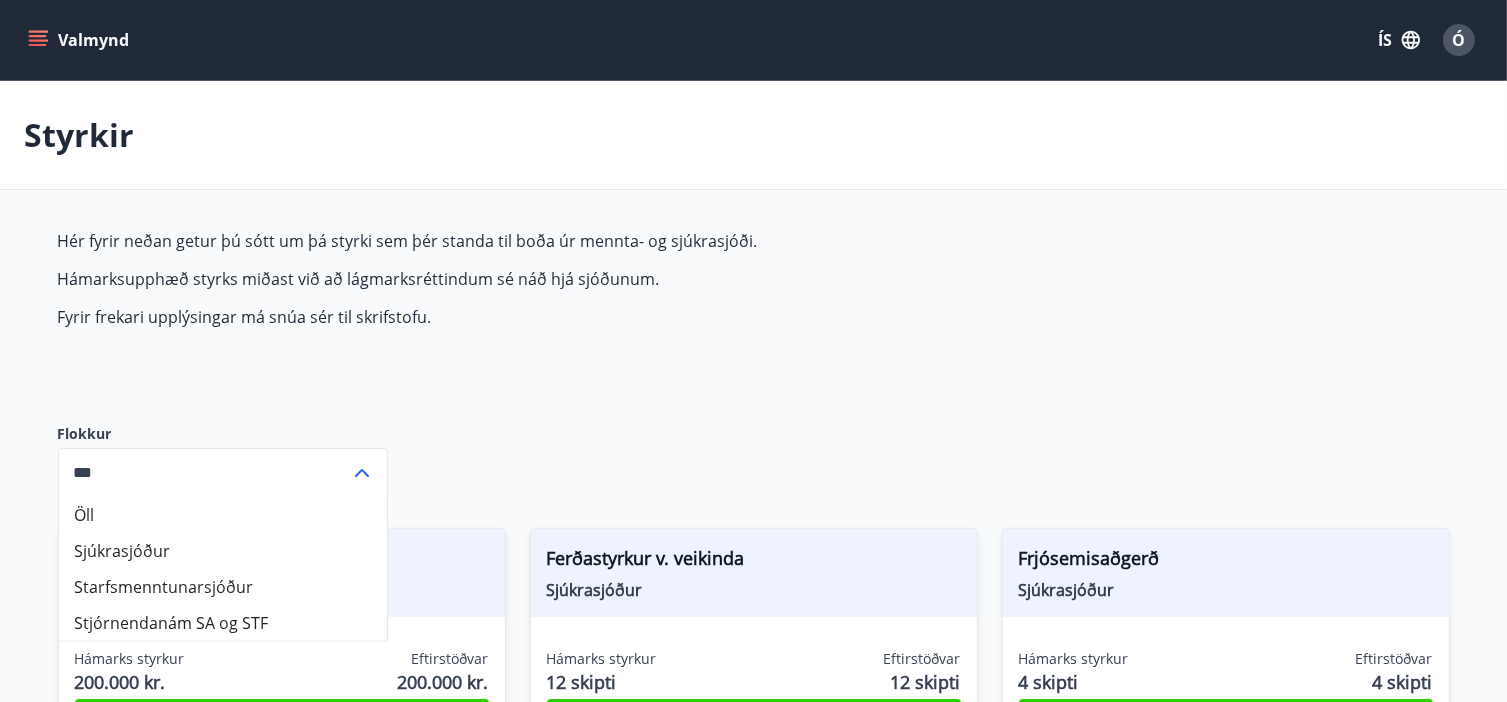 click 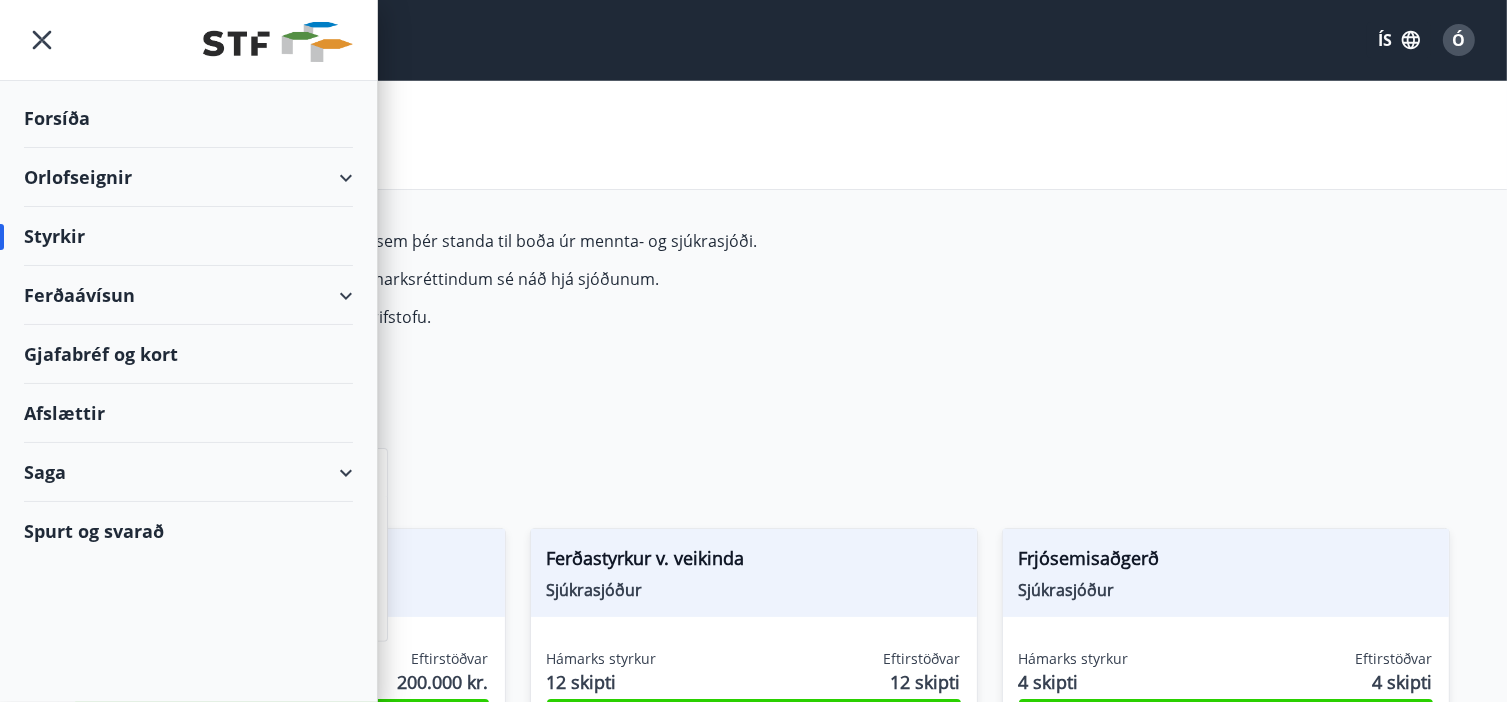 click on "Ferðaávísun" at bounding box center [188, 295] 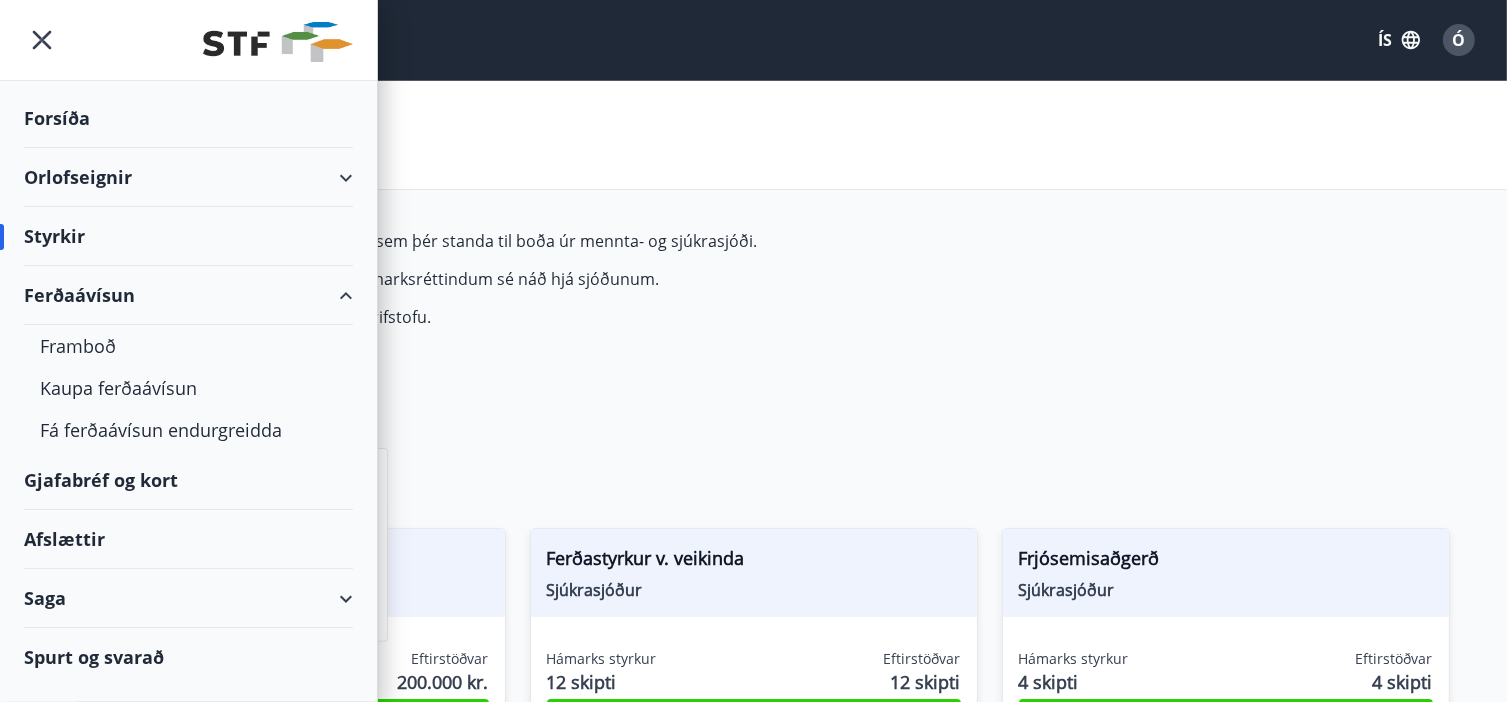 click on "Gjafabréf og kort" at bounding box center [188, 480] 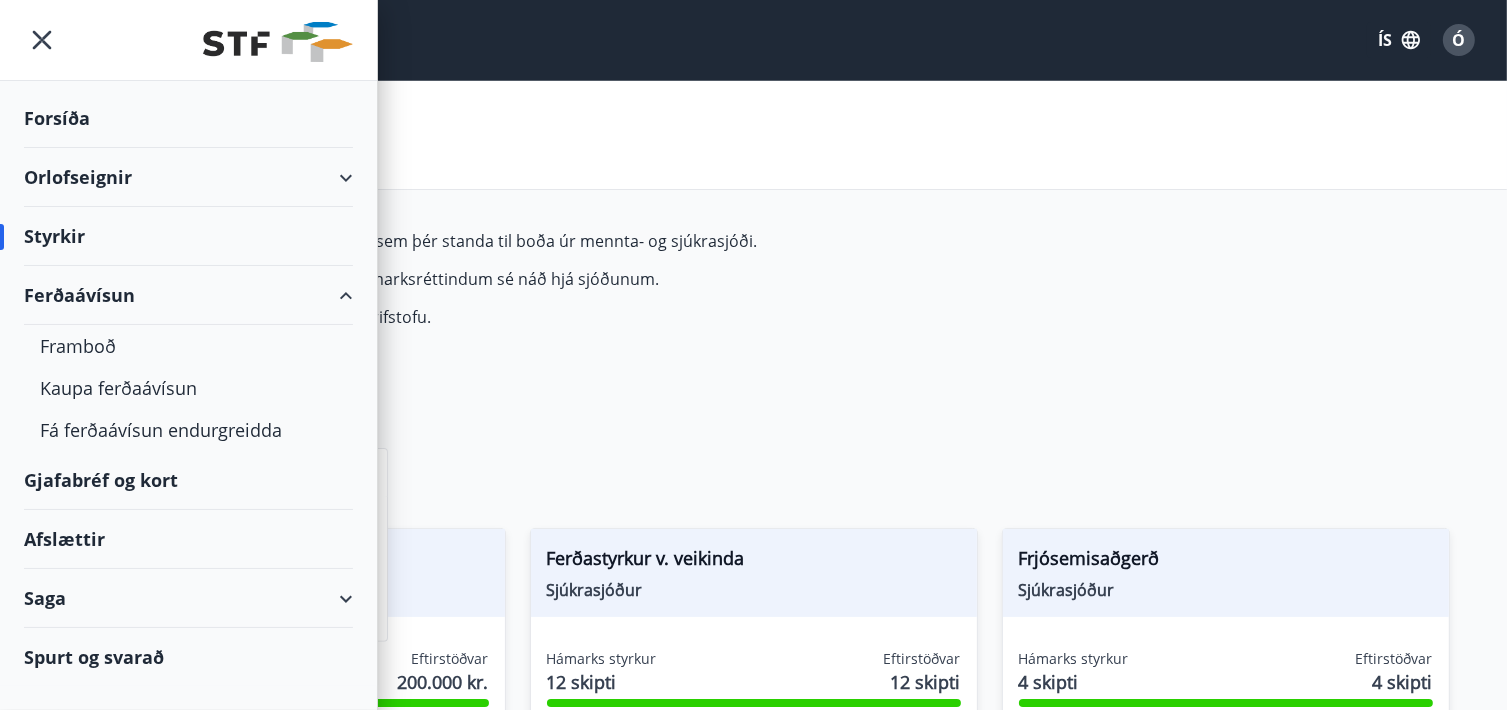 click on "Hér fyrir neðan getur þú sótt um þá styrki sem þér standa til boða úr mennta- og sjúkrasjóði.
Hámarksupphæð styrks miðast við að lágmarksréttindum sé náð hjá sjóðunum.
Fyrir frekari upplýsingar má snúa sér til skrifstofu.
Flokkur Öll Sjúkrasjóður Starfsmenntunarsjóður Stjórnendanám SA og STF *** ​ Augnaðgerð Sjúkrasjóður Hámarks styrkur 200.000 kr. Eftirstöðvar 200.000 kr. Sækja um Ferðastyrkur v. veikinda Sjúkrasjóður Hámarks styrkur 12 skipti Eftirstöðvar 12 skipti Sækja um Frjósemisaðgerð Sjúkrasjóður Hámarks styrkur 4 skipti Eftirstöðvar 4 skipti Sækja um Fæðingarstyrkur Sjúkrasjóður Hámarks styrkur 170.000 kr. Eftirstöðvar 170.000 kr. Sækja um Gleraugnastyrkur Sjúkrasjóður Hámarks styrkur 70.000 kr. Eftirstöðvar 70.000 kr. Sækja um Heilsustofnun Sjúkrasjóður Hámarks styrkur 1 skipti Eftirstöðvar 1 skipti Sækja um Heilsustyrkur - líkamsrækt Sjúkrasjóður Hámarks styrkur 35.000 kr. Eftirstöðvar" at bounding box center (754, 1279) 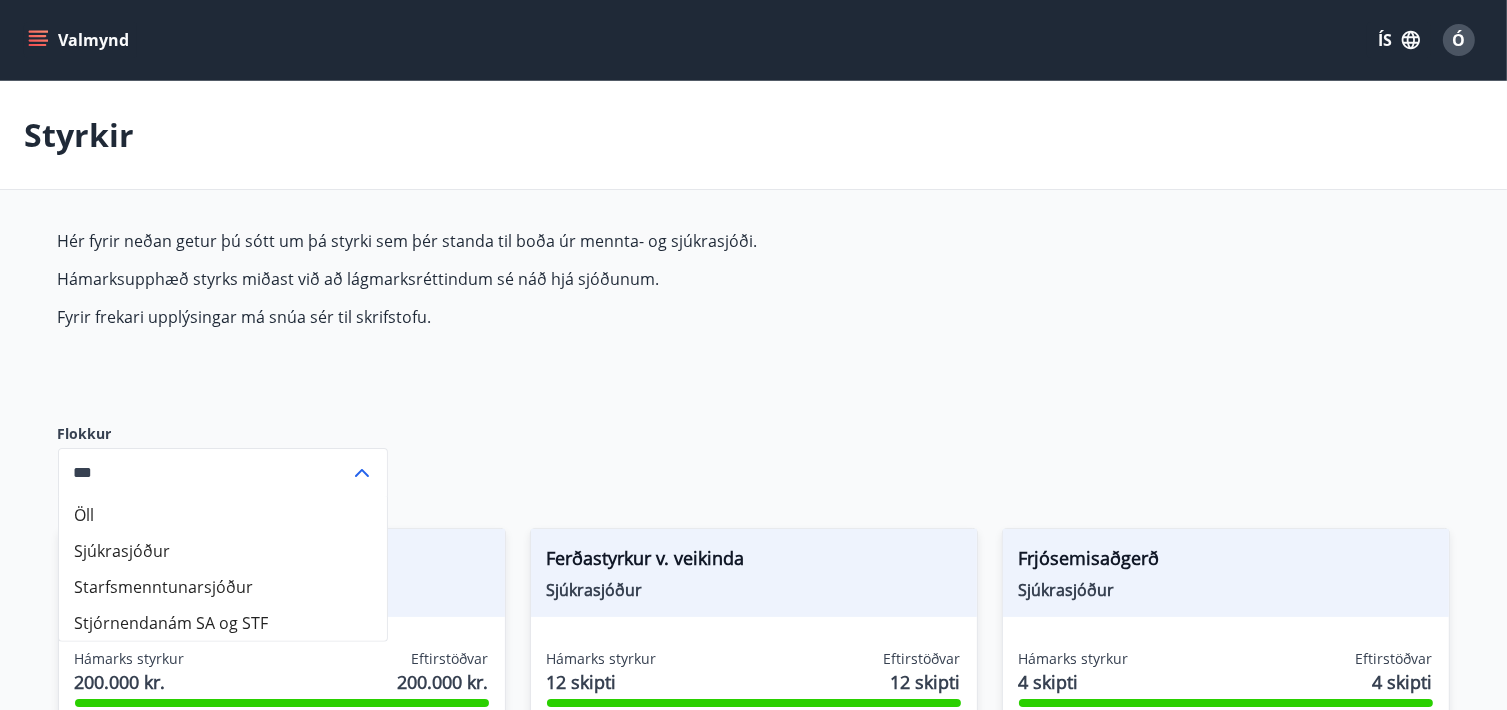 click 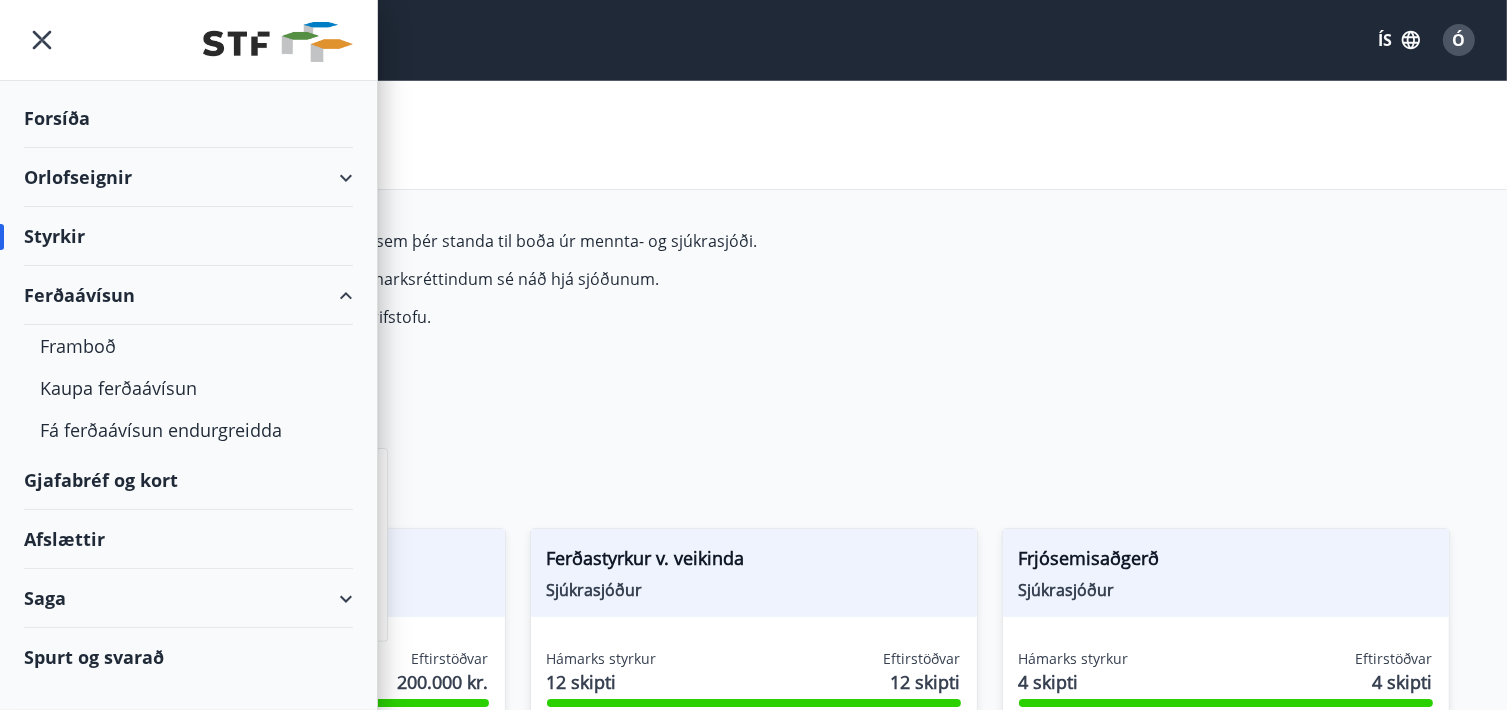 click on "Gjafabréf og kort" at bounding box center [188, 480] 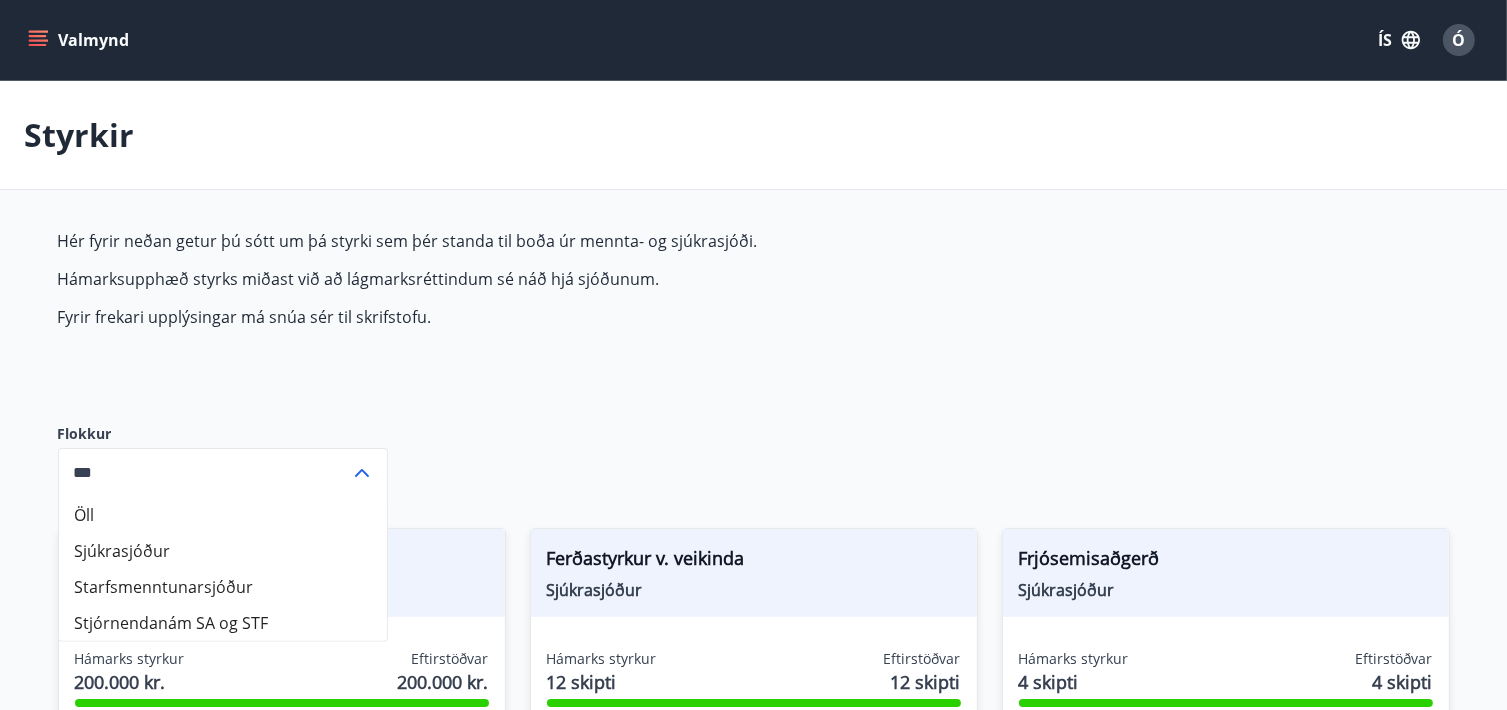 drag, startPoint x: 35, startPoint y: 46, endPoint x: 52, endPoint y: 40, distance: 18.027756 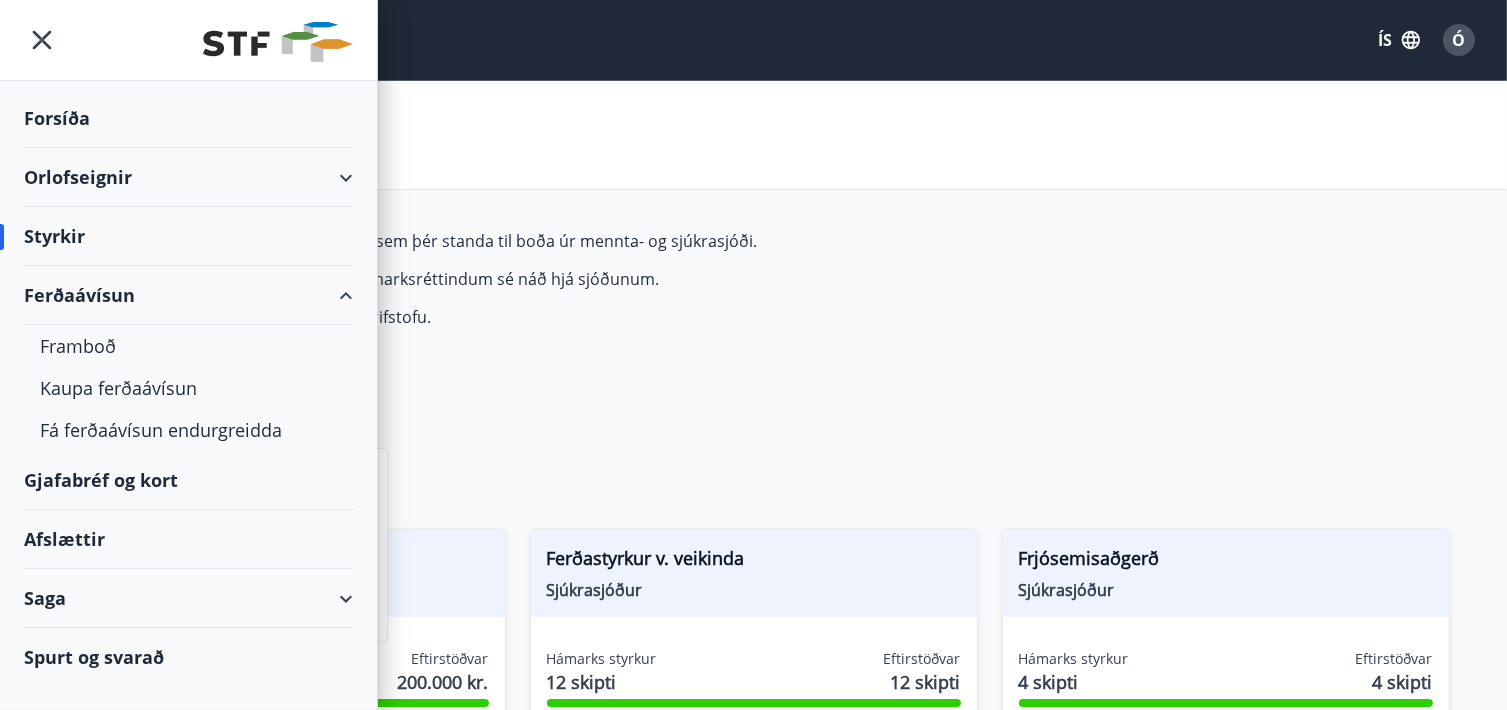 click on "Gjafabréf og kort" at bounding box center [188, 480] 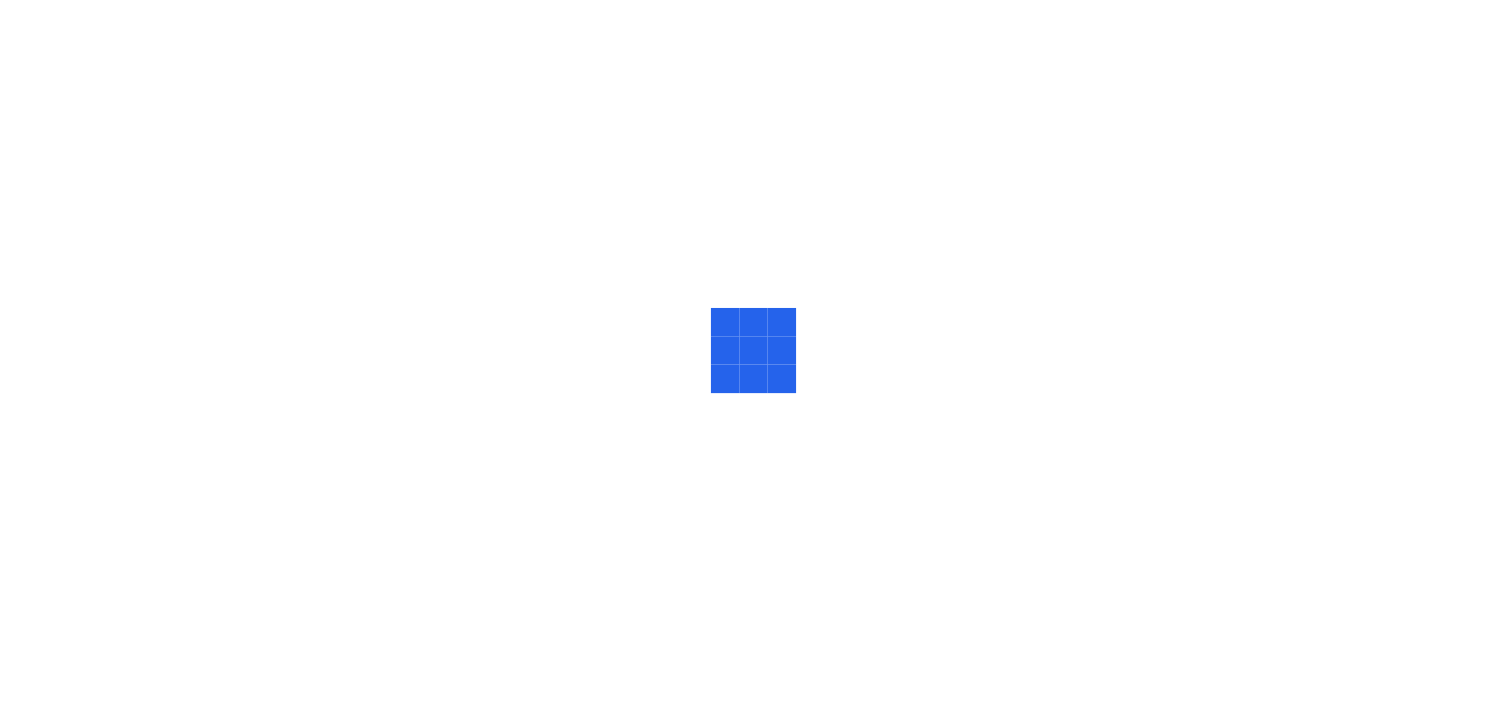 scroll, scrollTop: 0, scrollLeft: 0, axis: both 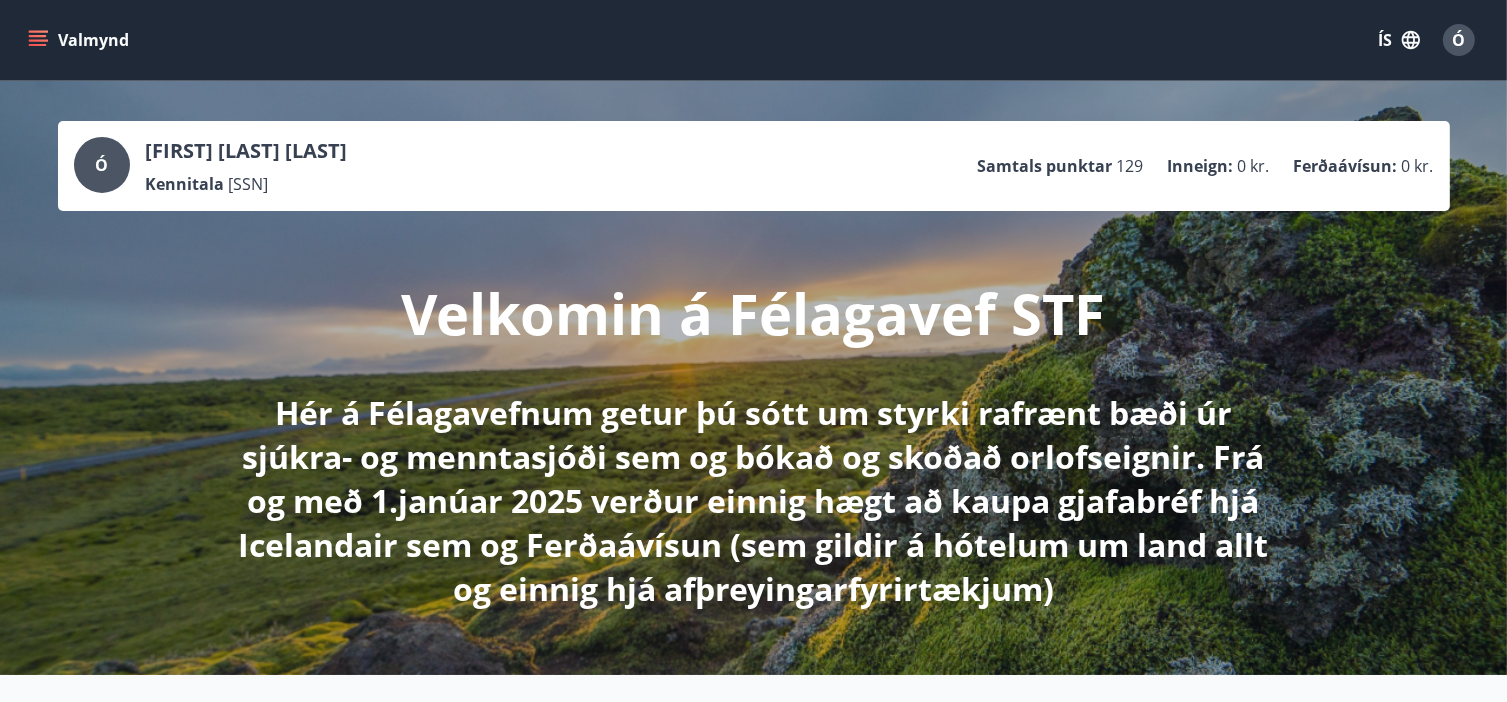 click 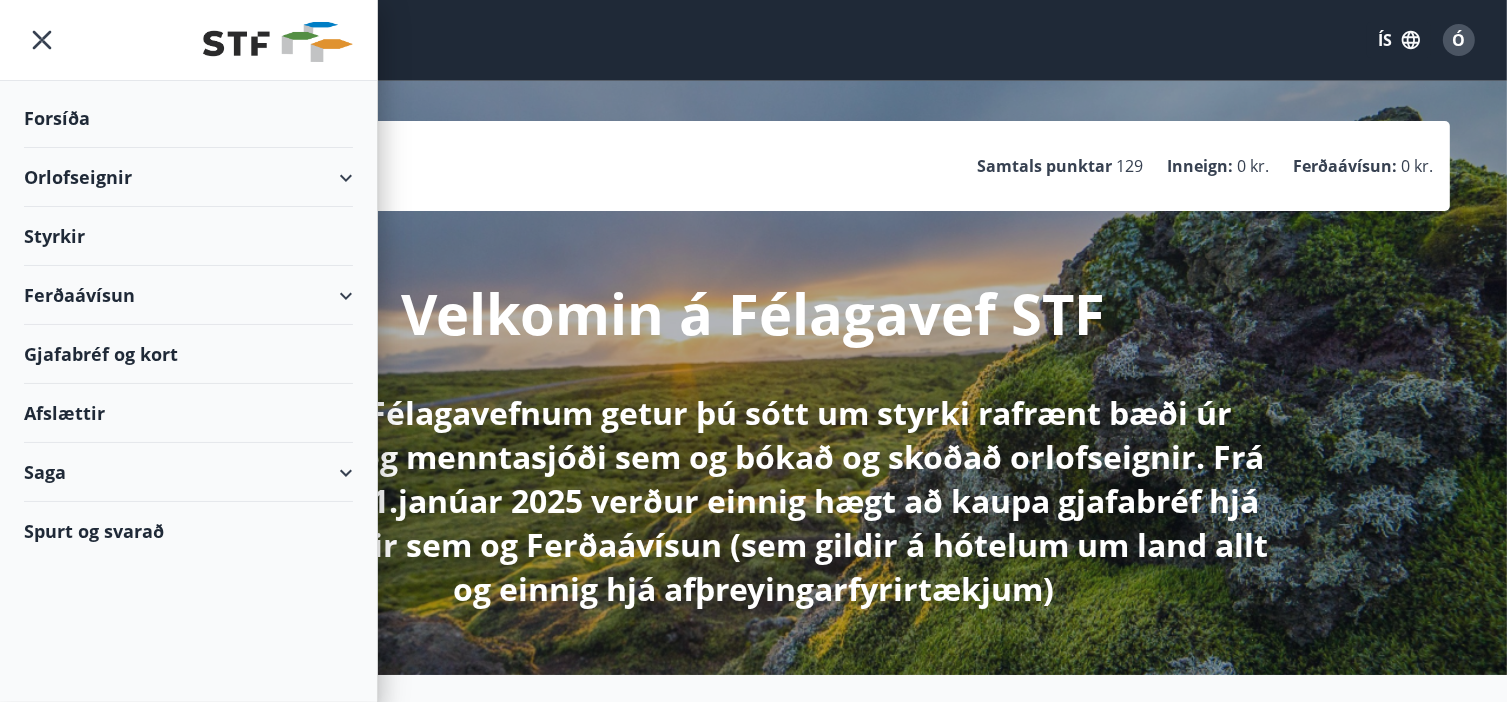 click on "Gjafabréf og kort" at bounding box center [188, 354] 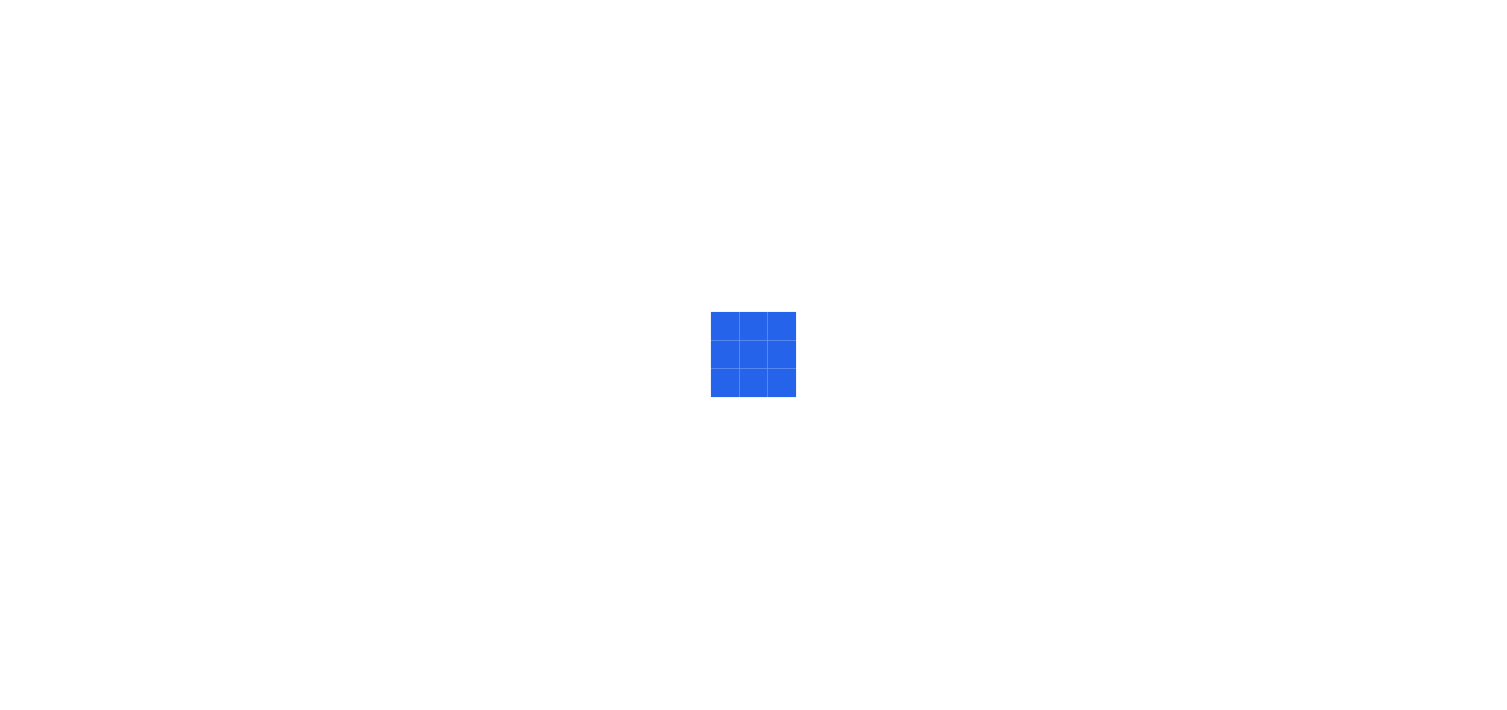 scroll, scrollTop: 0, scrollLeft: 0, axis: both 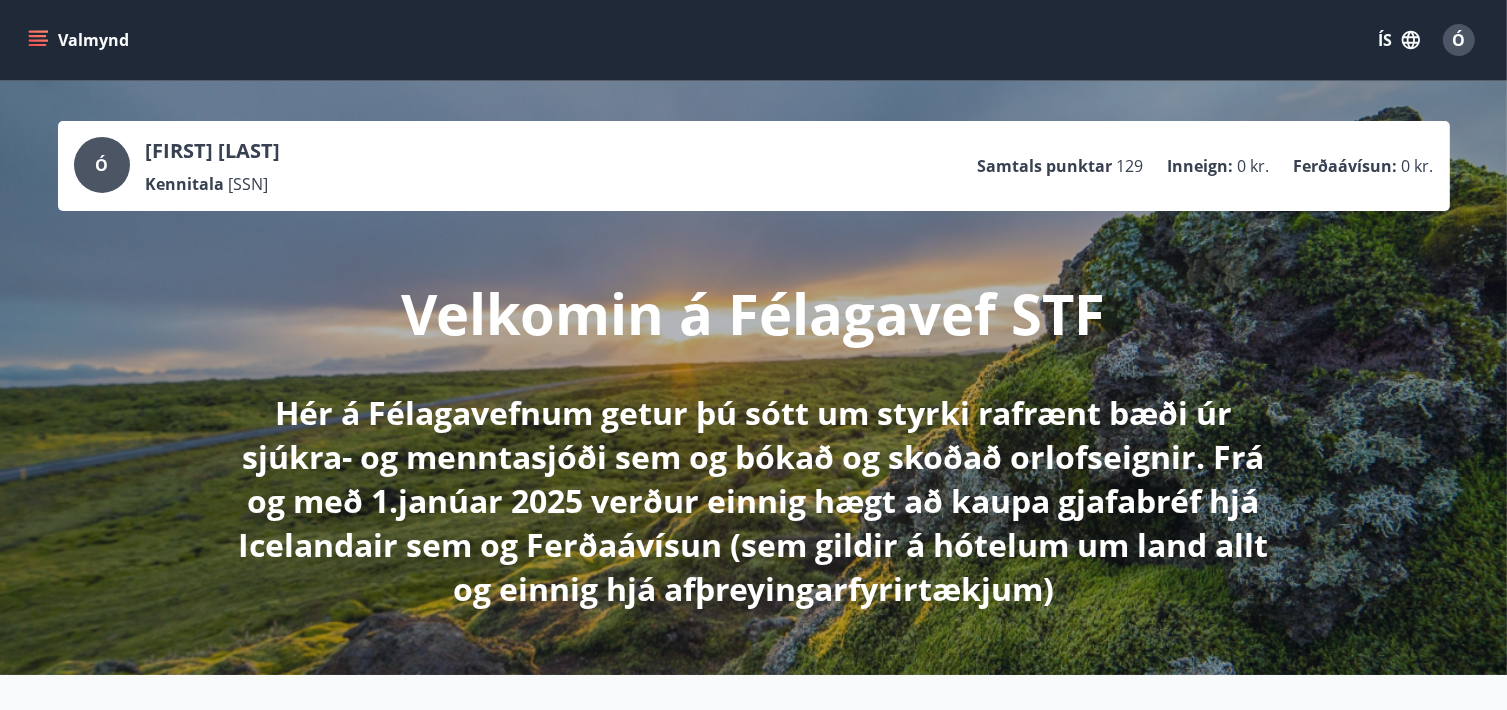 click 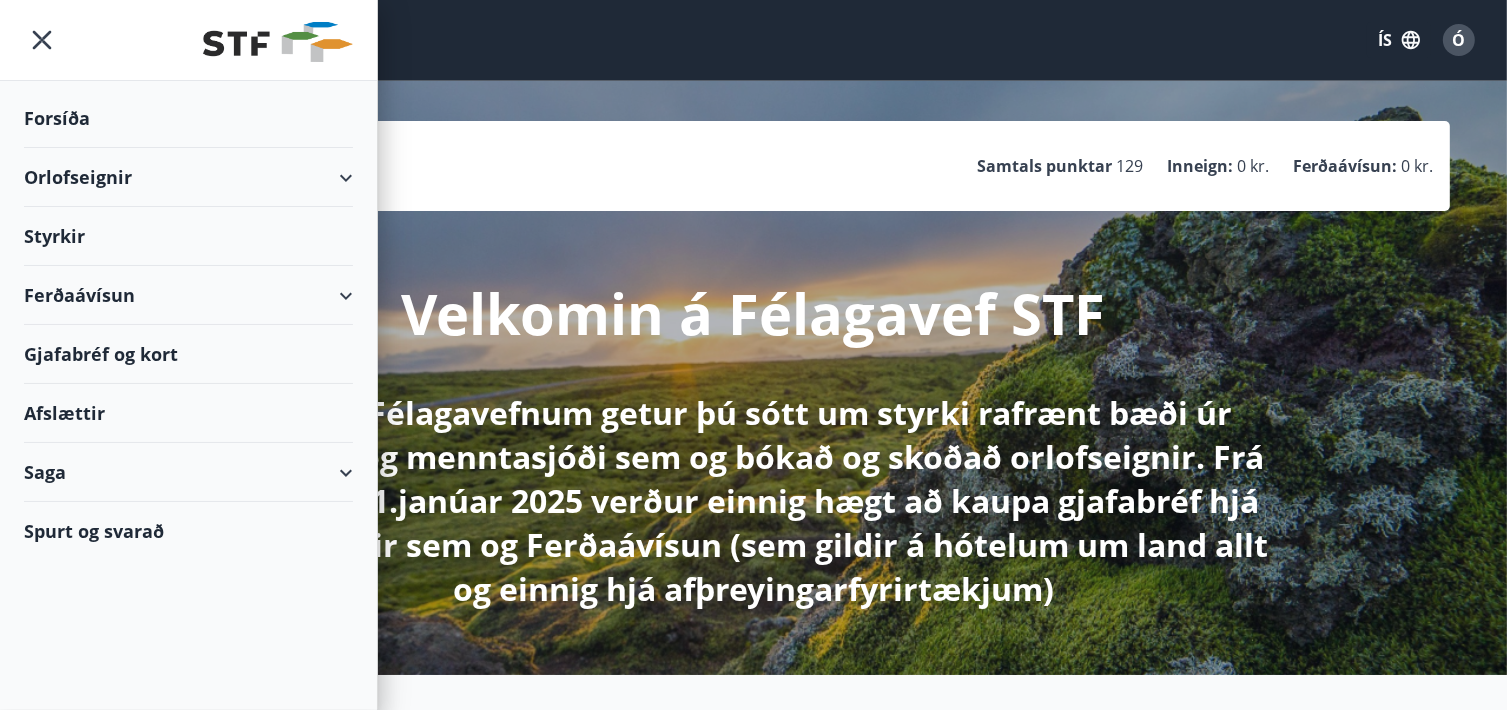 click on "Gjafabréf og kort" at bounding box center (188, 354) 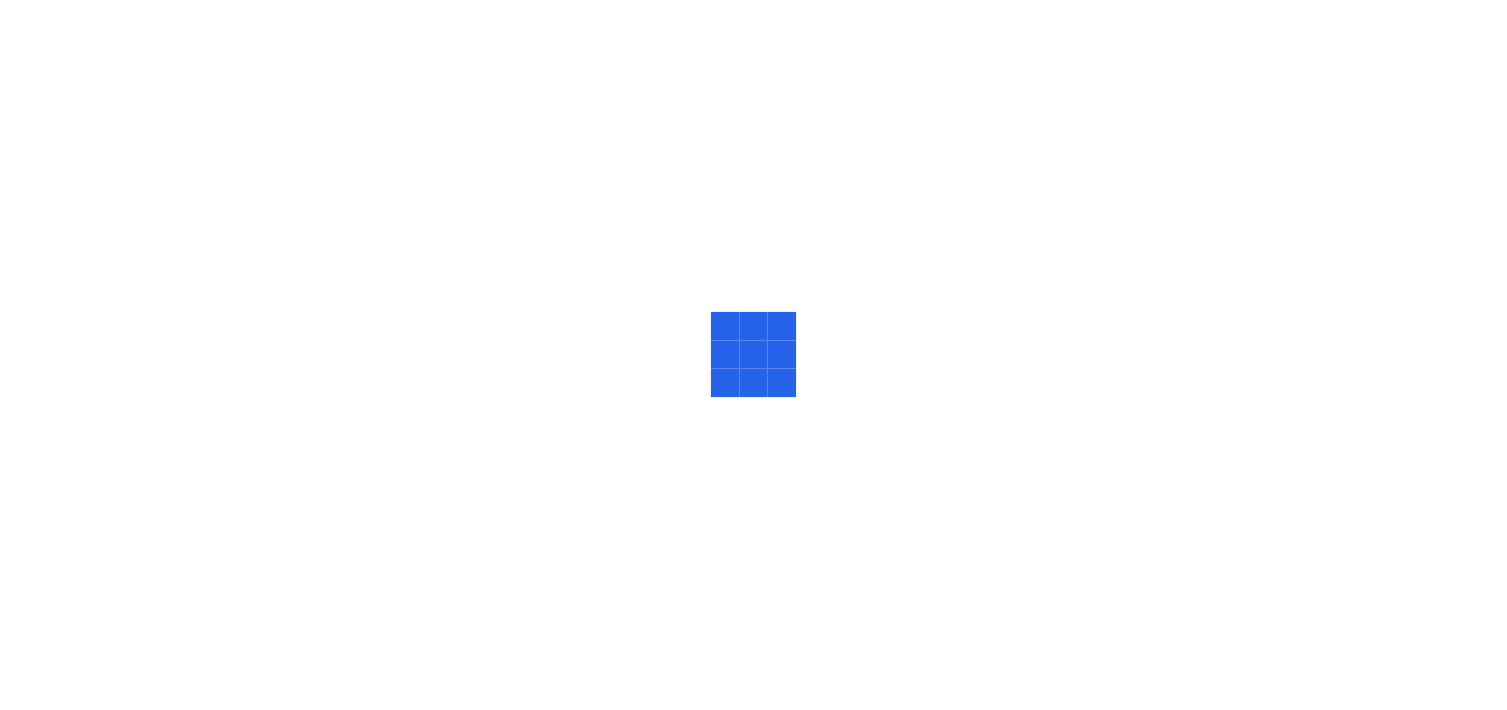 scroll, scrollTop: 0, scrollLeft: 0, axis: both 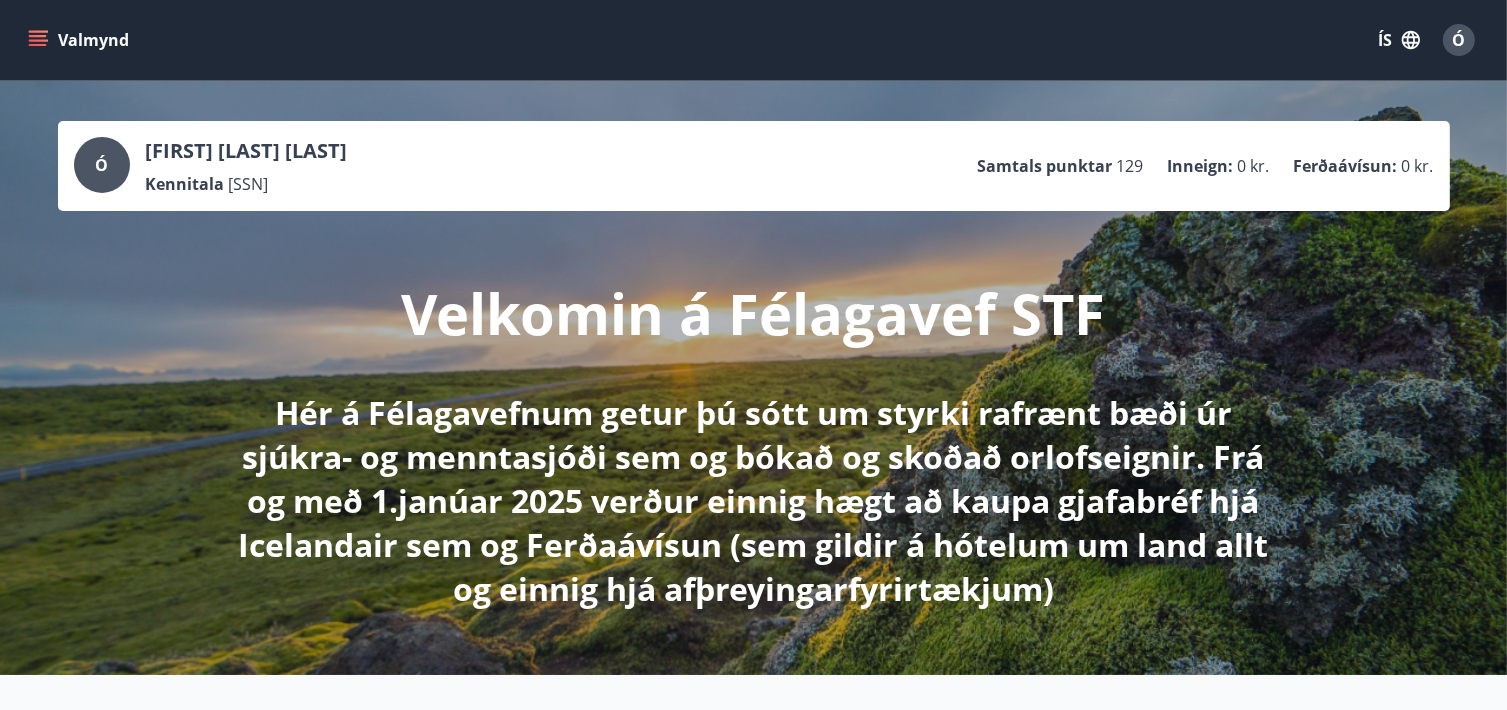 click 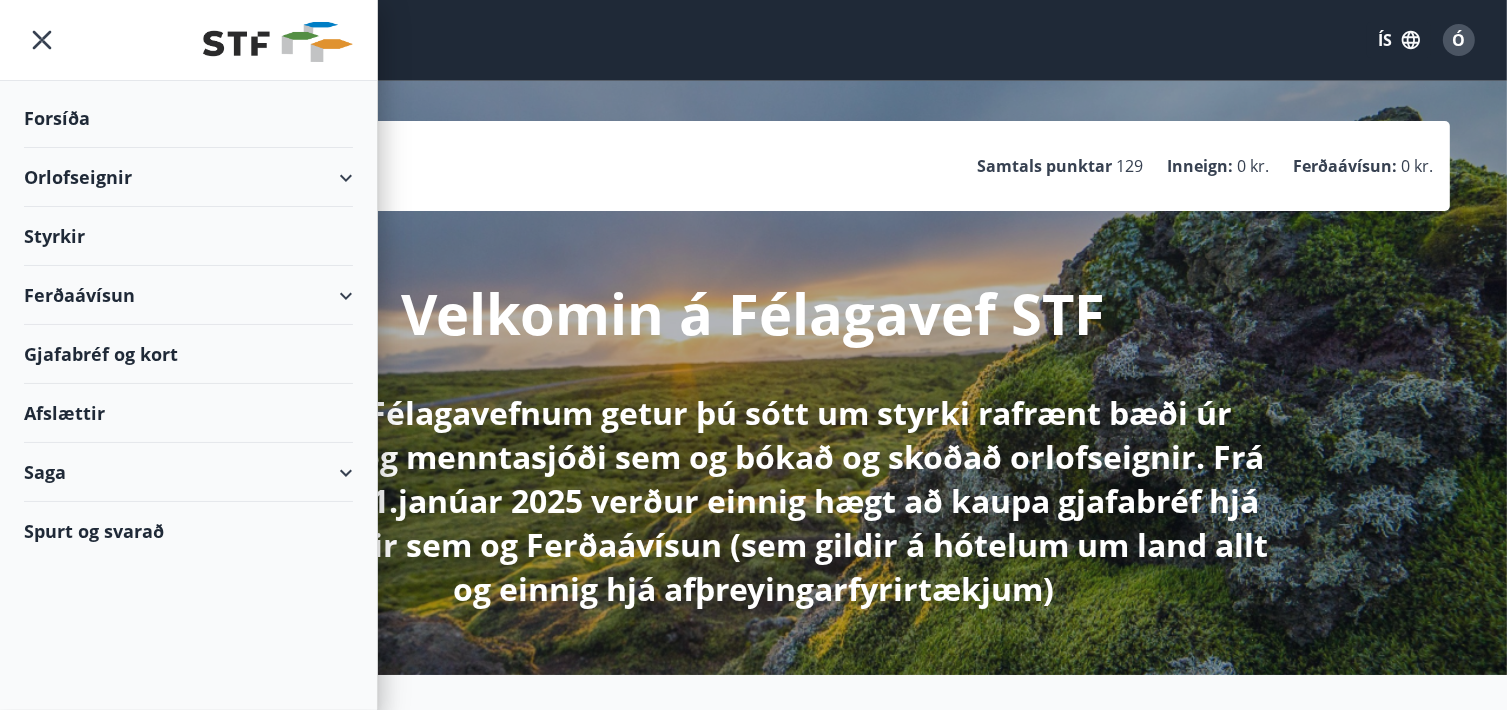 click on "Gjafabréf og kort" at bounding box center [188, 354] 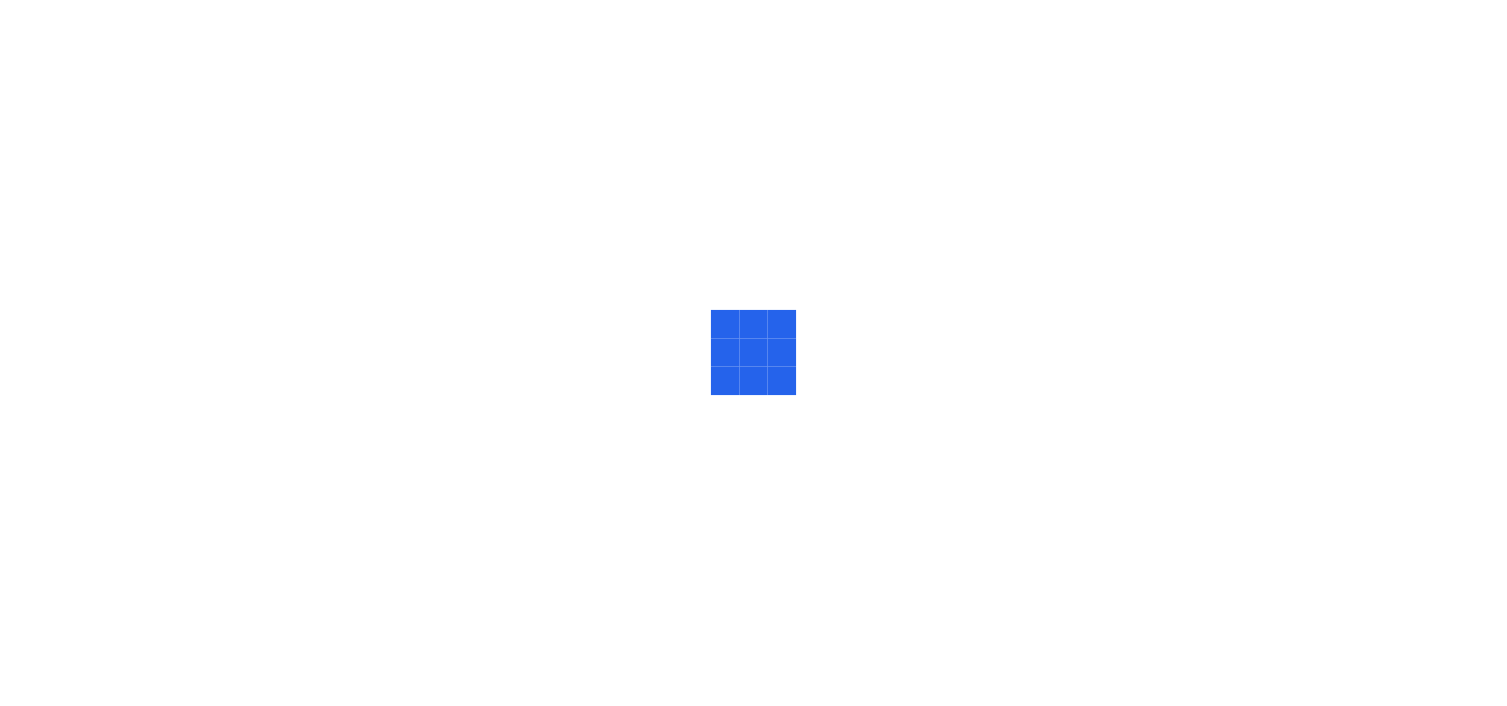 scroll, scrollTop: 0, scrollLeft: 0, axis: both 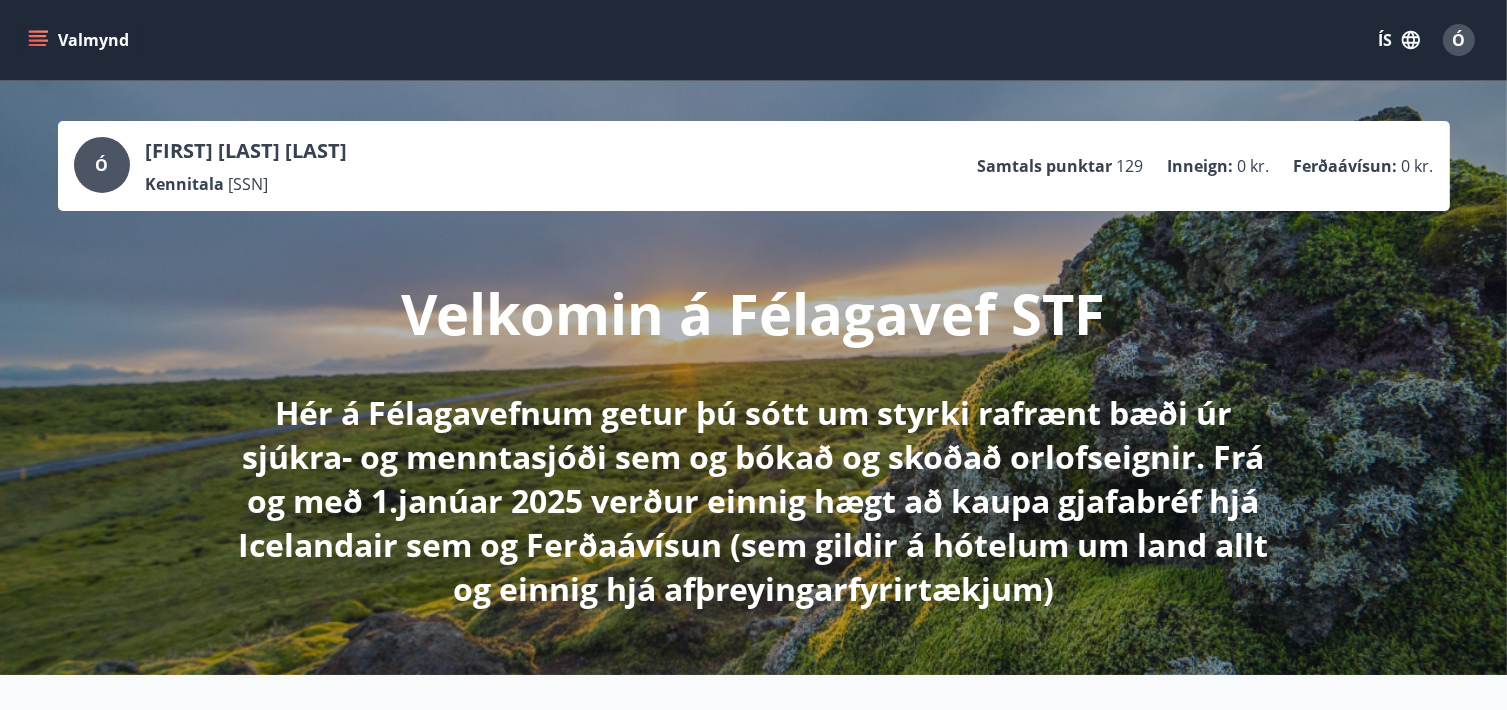click 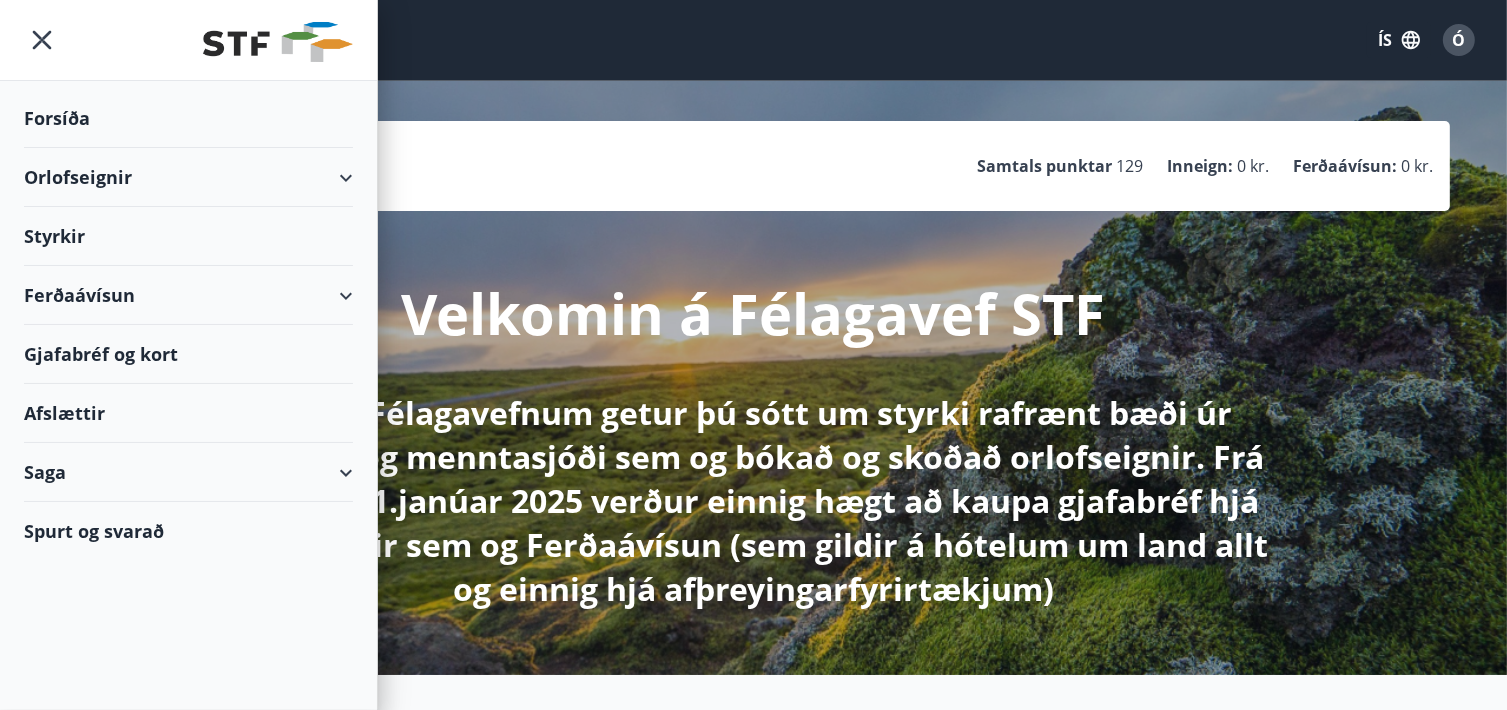 click on "Gjafabréf og kort" at bounding box center [188, 354] 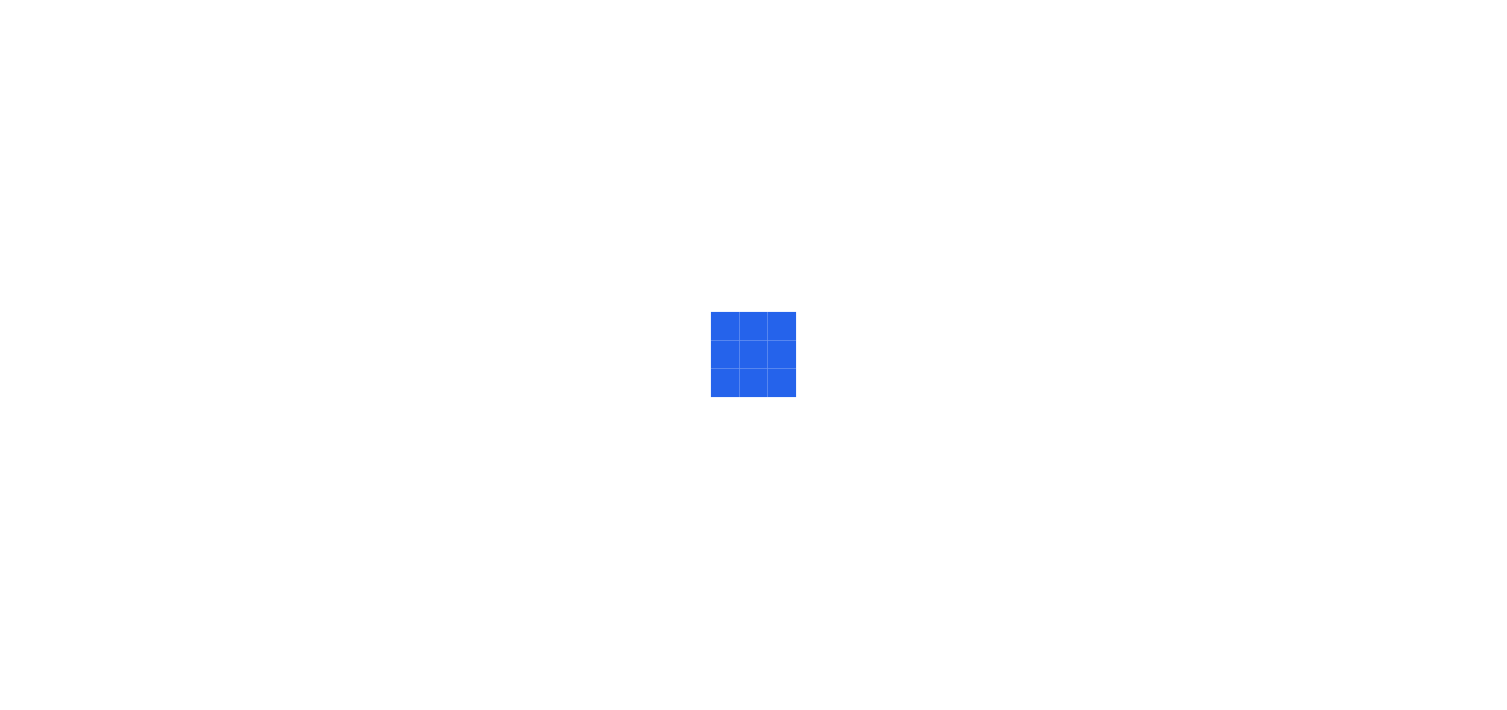 scroll, scrollTop: 0, scrollLeft: 0, axis: both 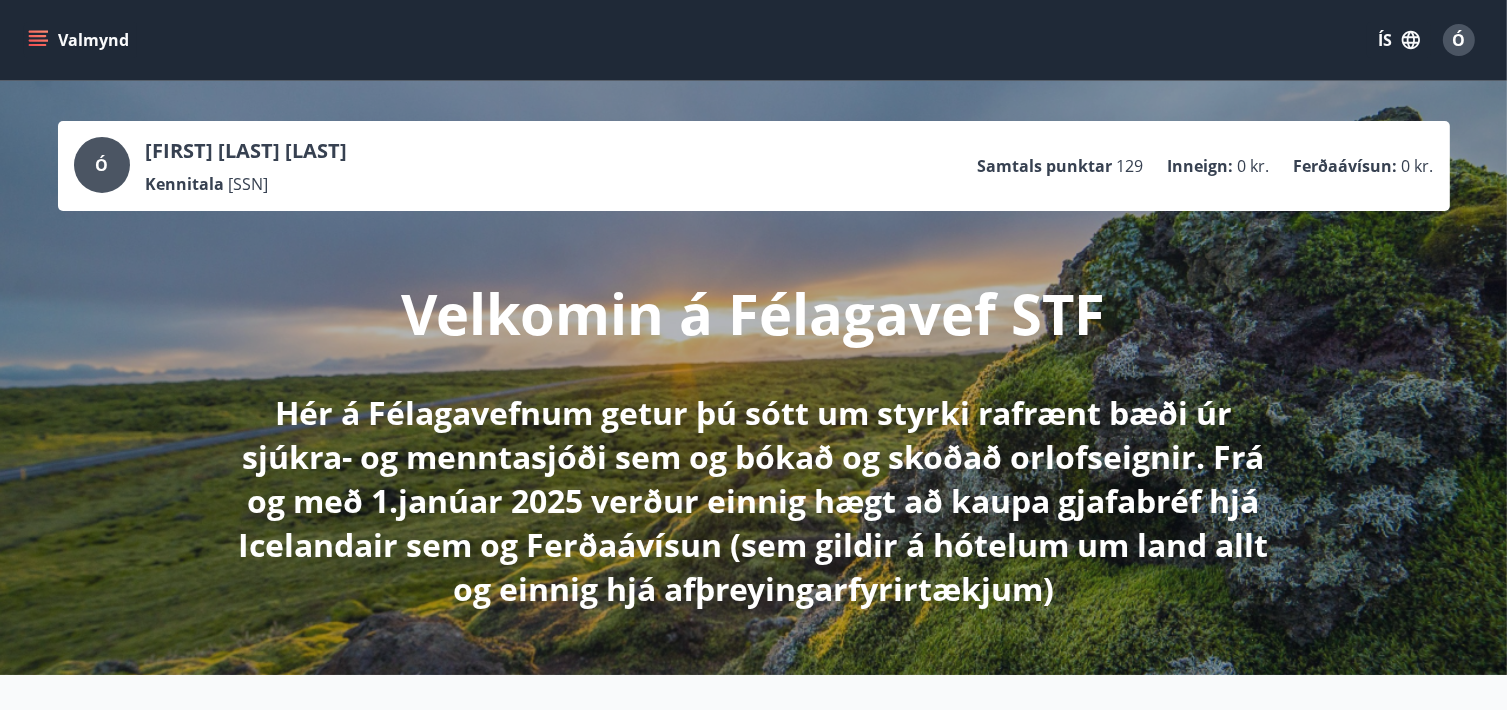 click 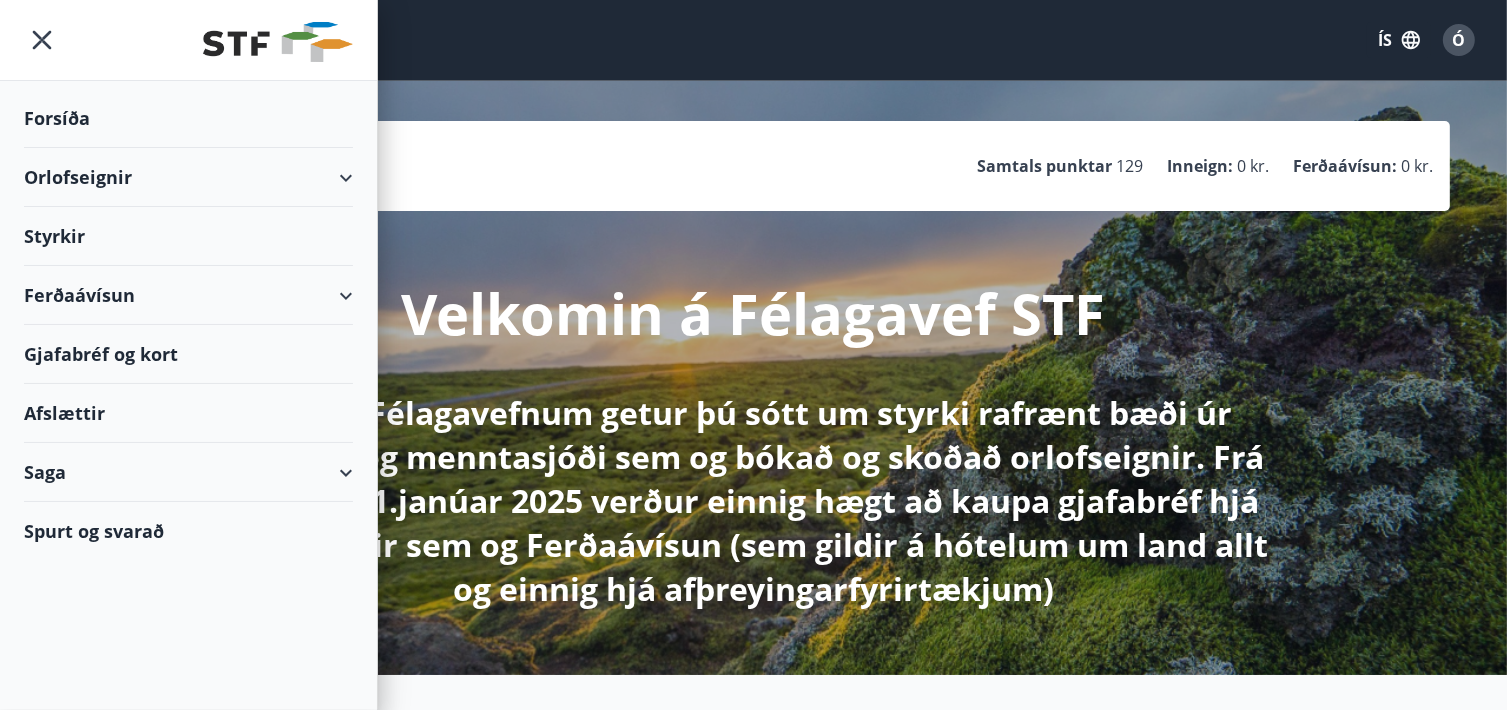 click on "Gjafabréf og kort" at bounding box center [188, 354] 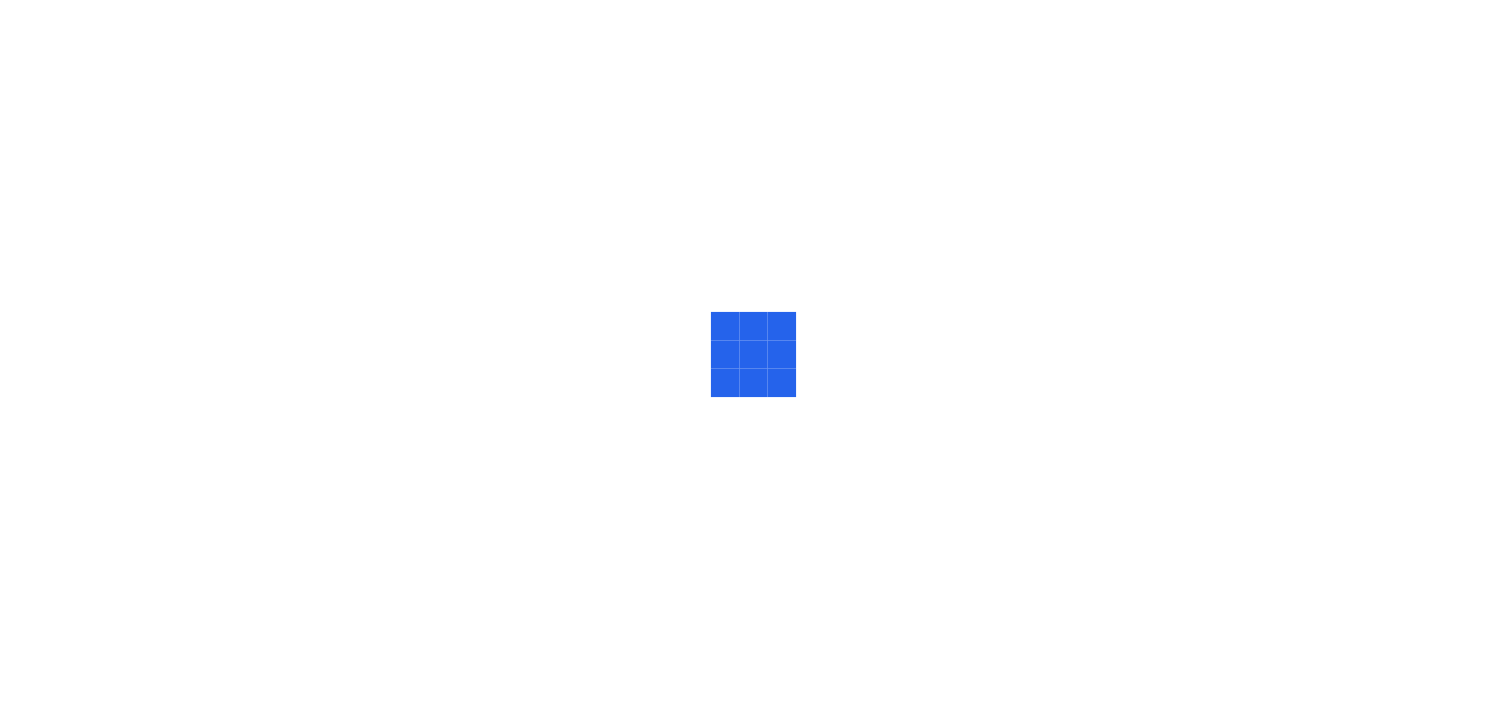 scroll, scrollTop: 0, scrollLeft: 0, axis: both 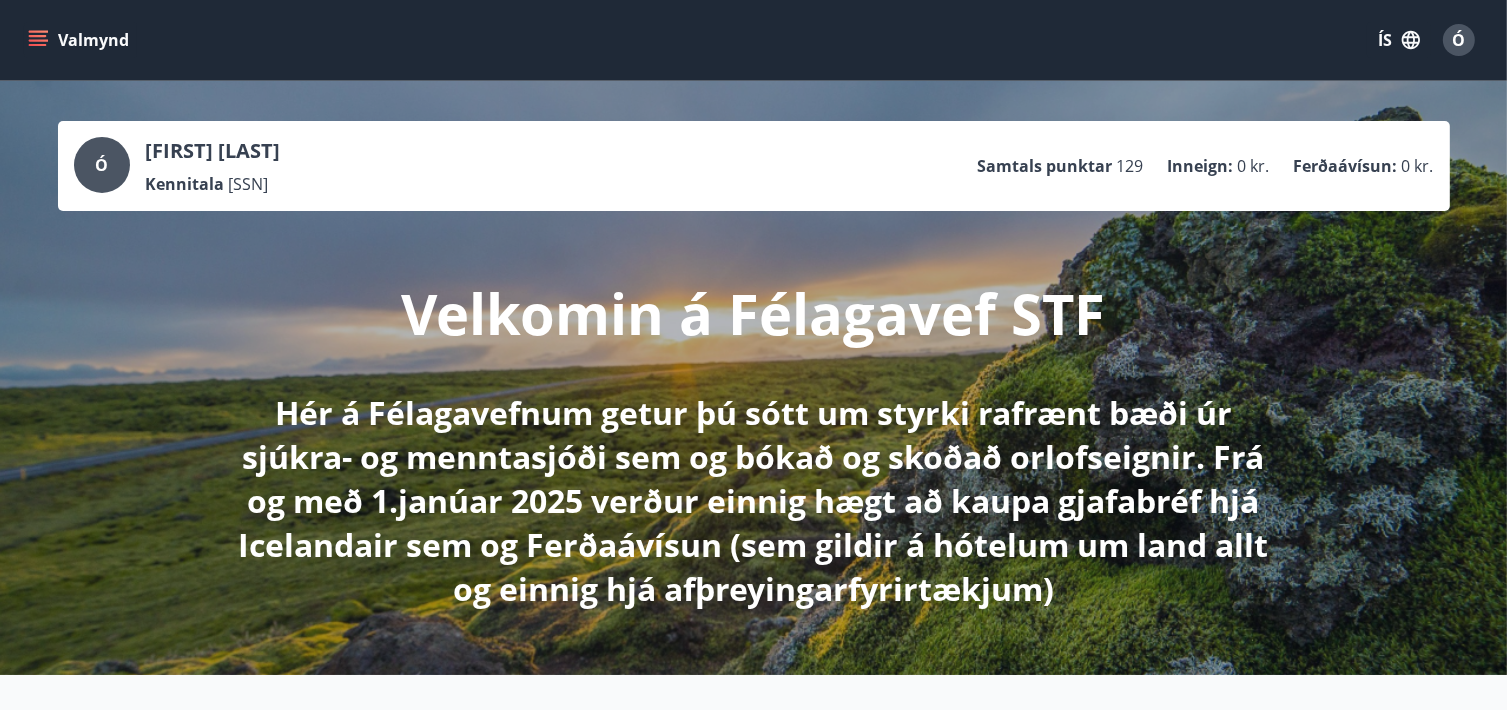 click on "[FIRST] [LAST] Kennitala [SSN] Samtals punktar 129 Inneign : 0 kr. Ferðaávísun : 0 kr." at bounding box center [754, 166] 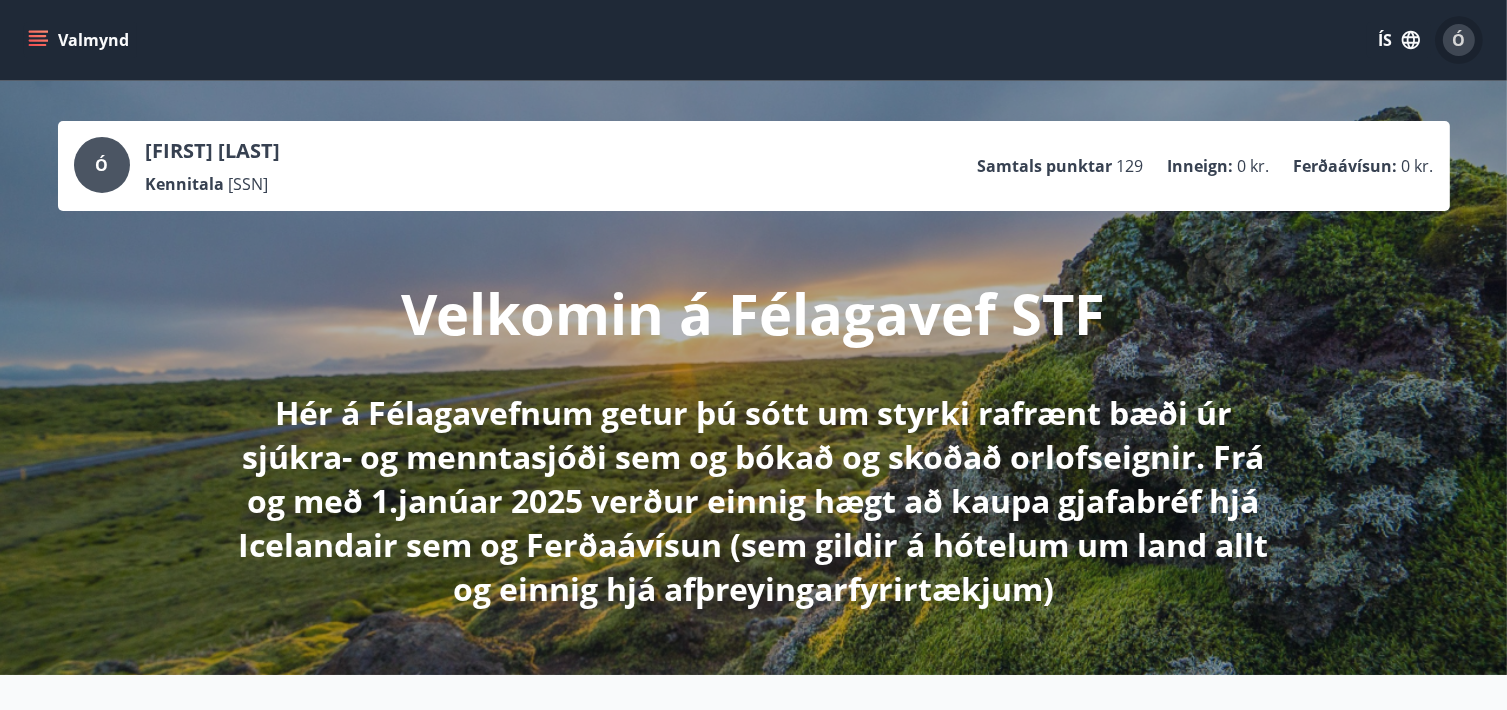 click on "Ó" at bounding box center [1459, 40] 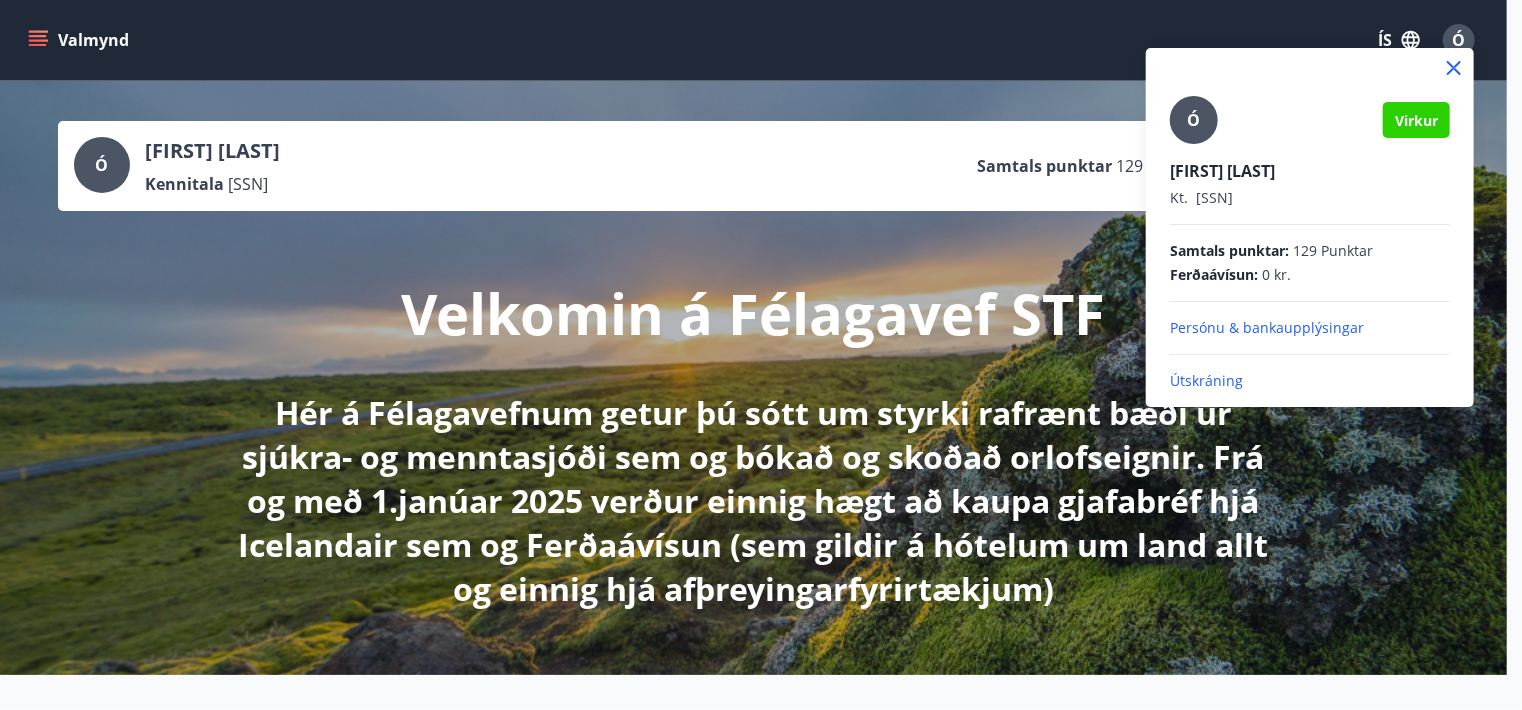 drag, startPoint x: 1470, startPoint y: 69, endPoint x: 1460, endPoint y: 64, distance: 11.18034 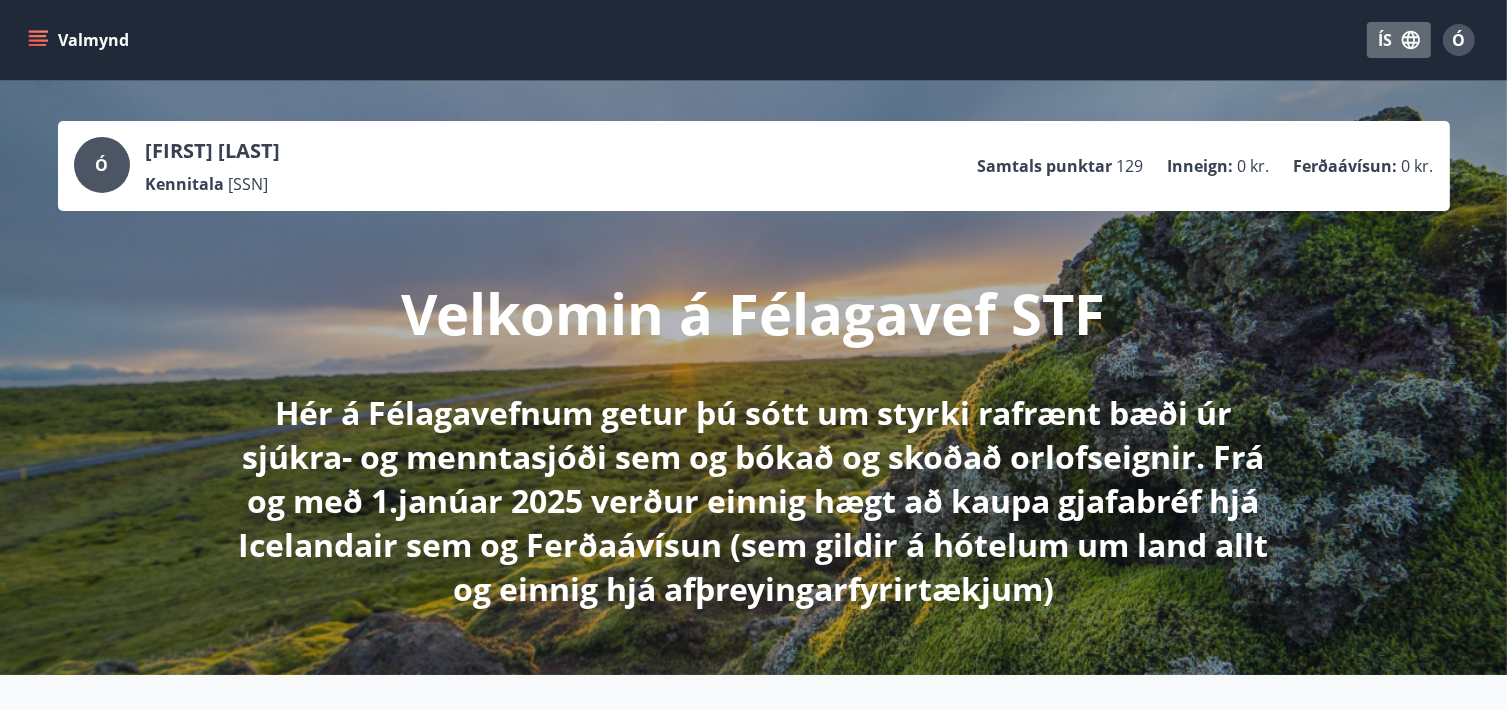 click 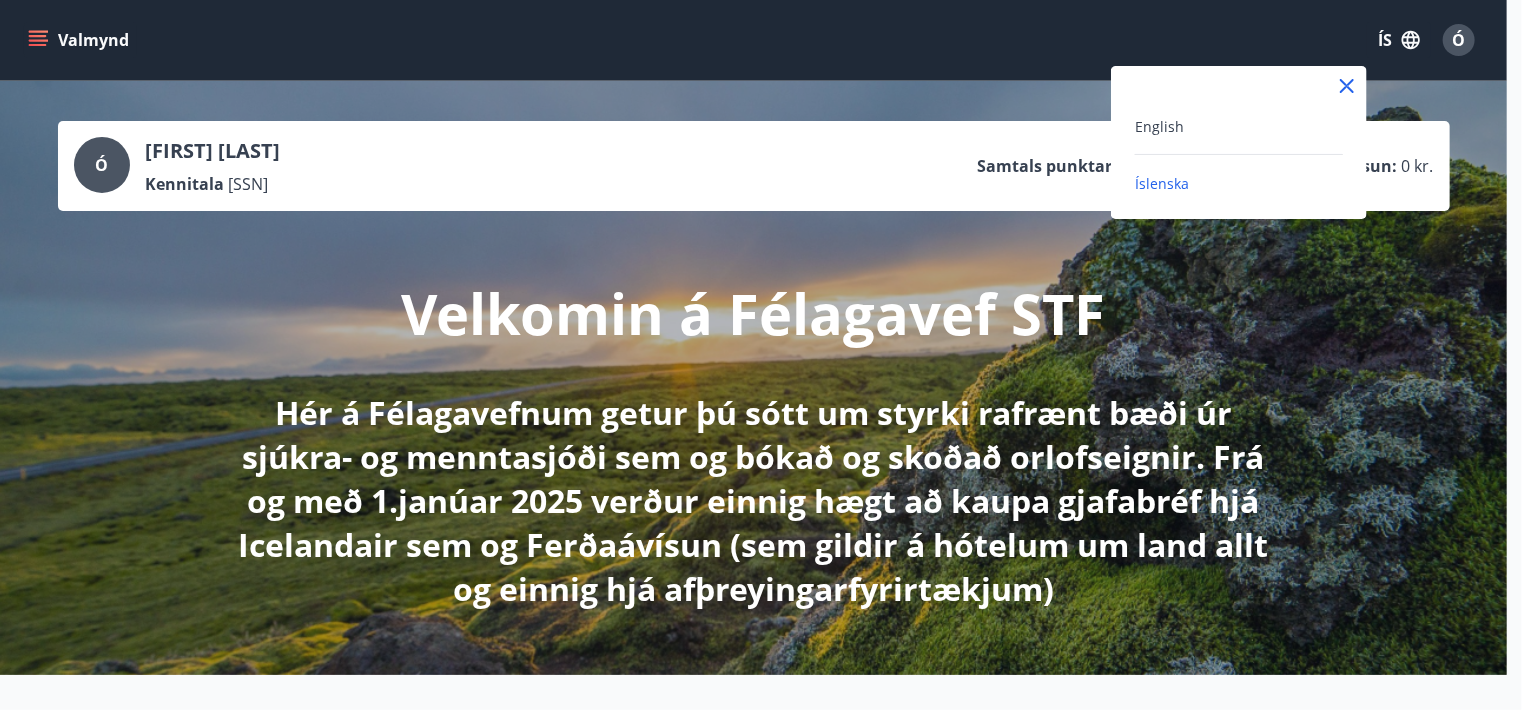 click at bounding box center (761, 355) 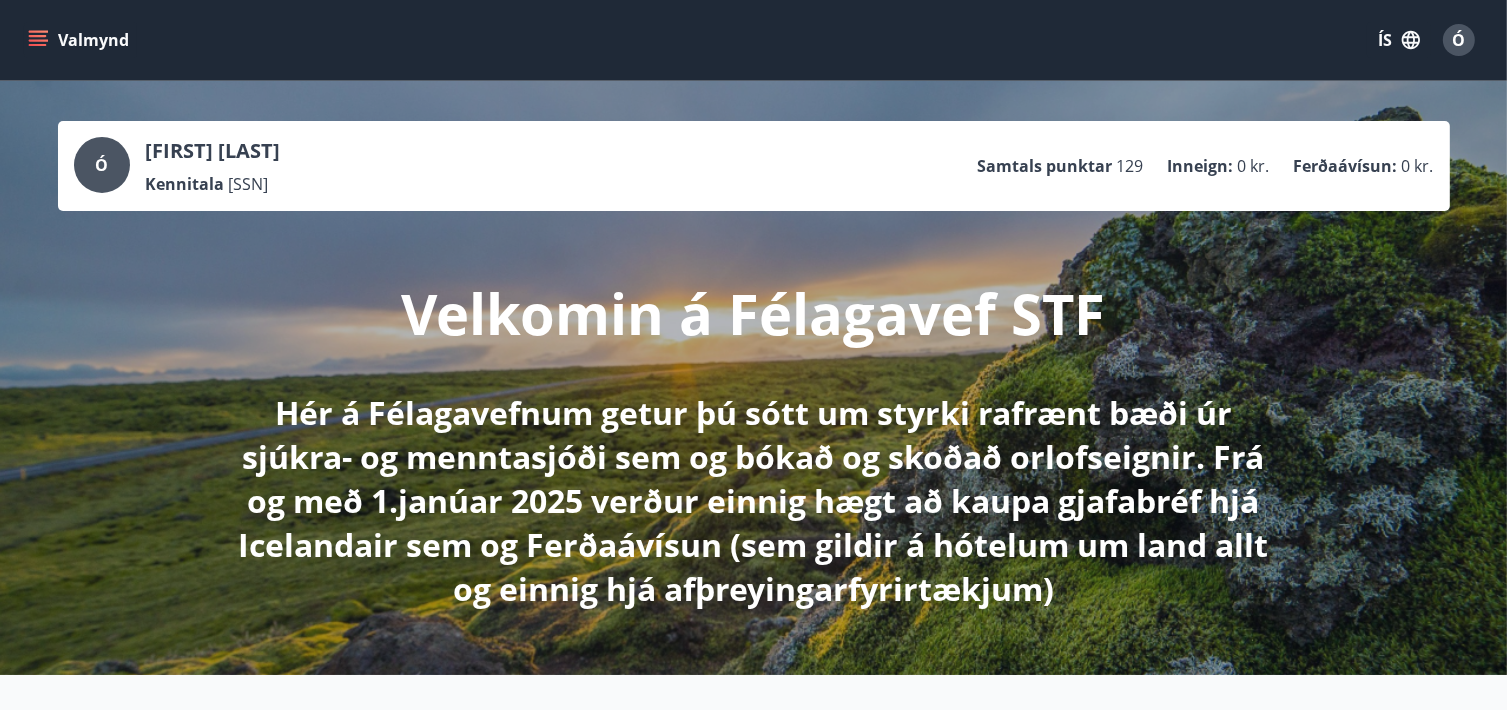 click on "Kennitala" at bounding box center (185, 184) 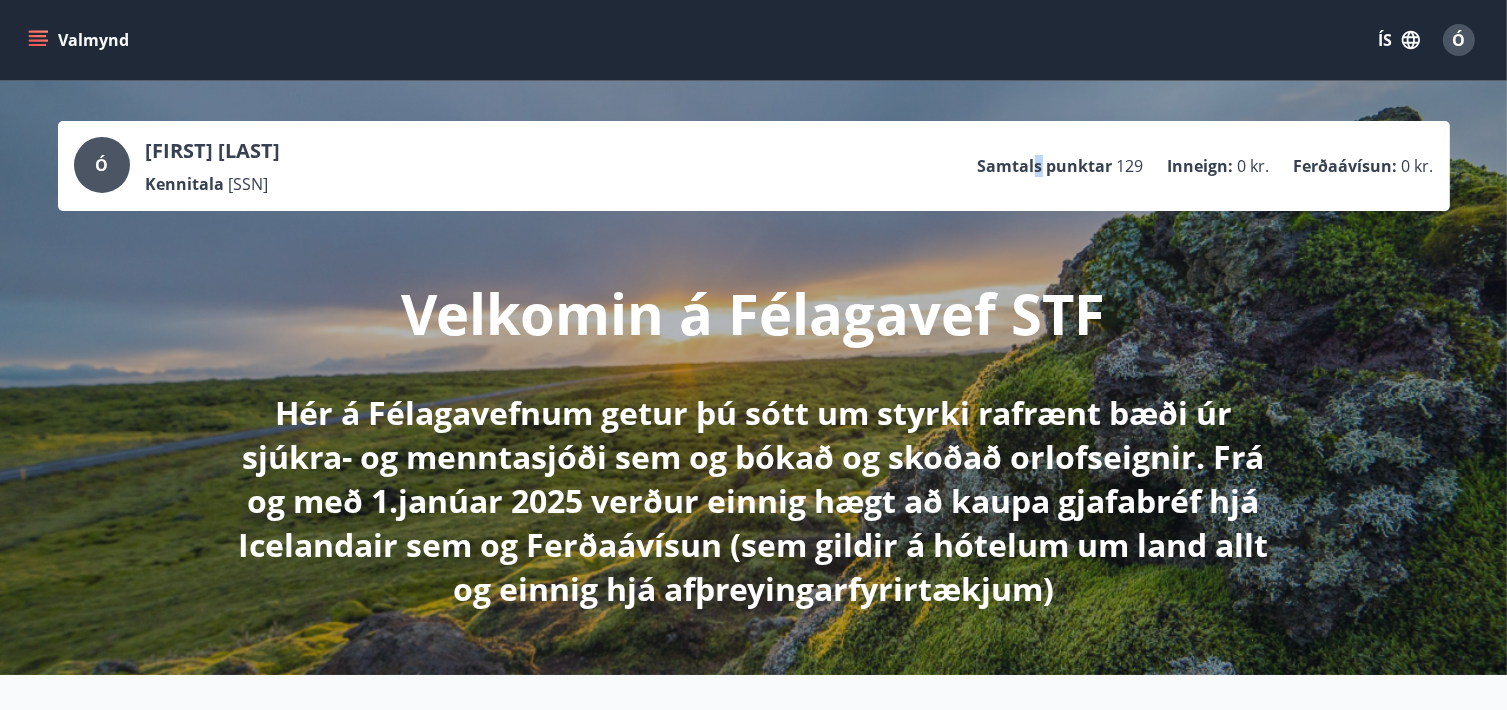 click on "Valmynd" at bounding box center [80, 40] 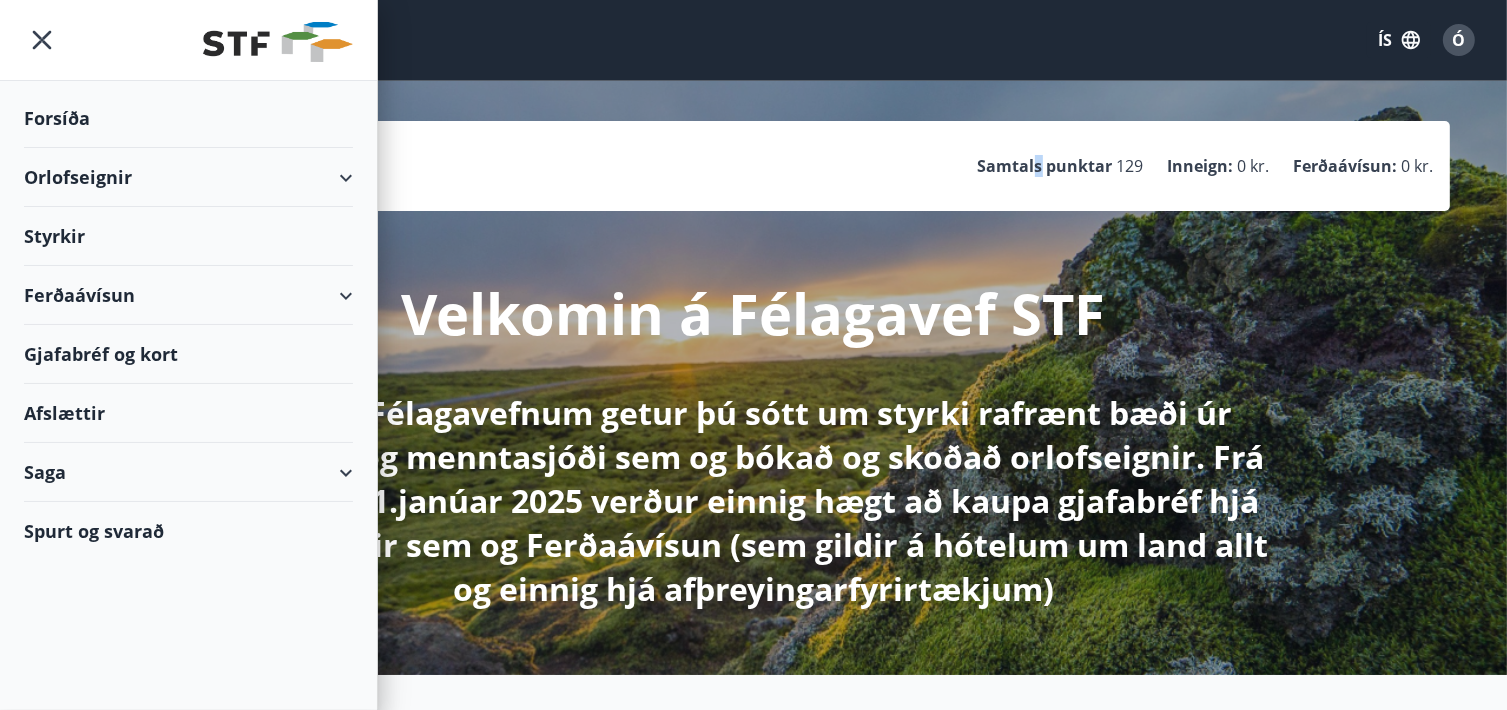 click on "Gjafabréf og kort" at bounding box center (188, 354) 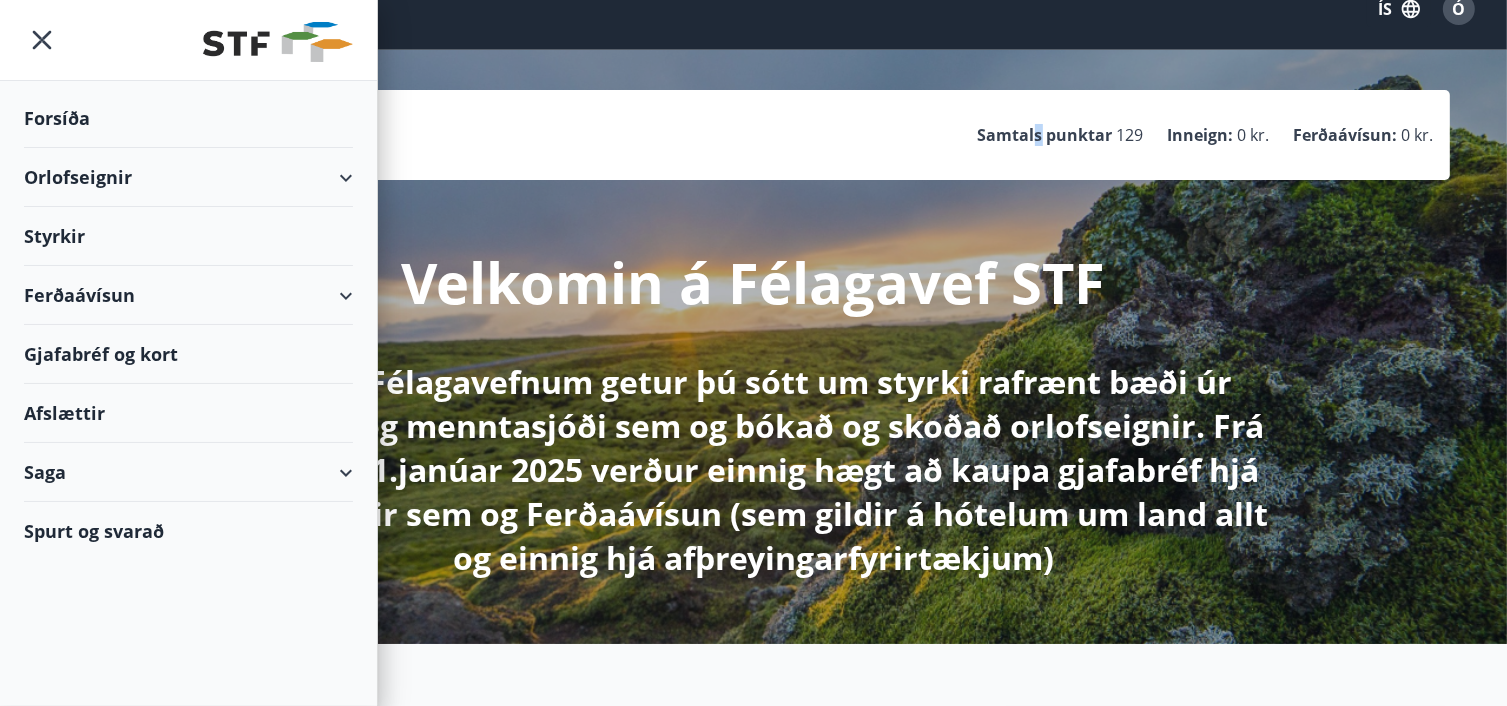 scroll, scrollTop: 0, scrollLeft: 0, axis: both 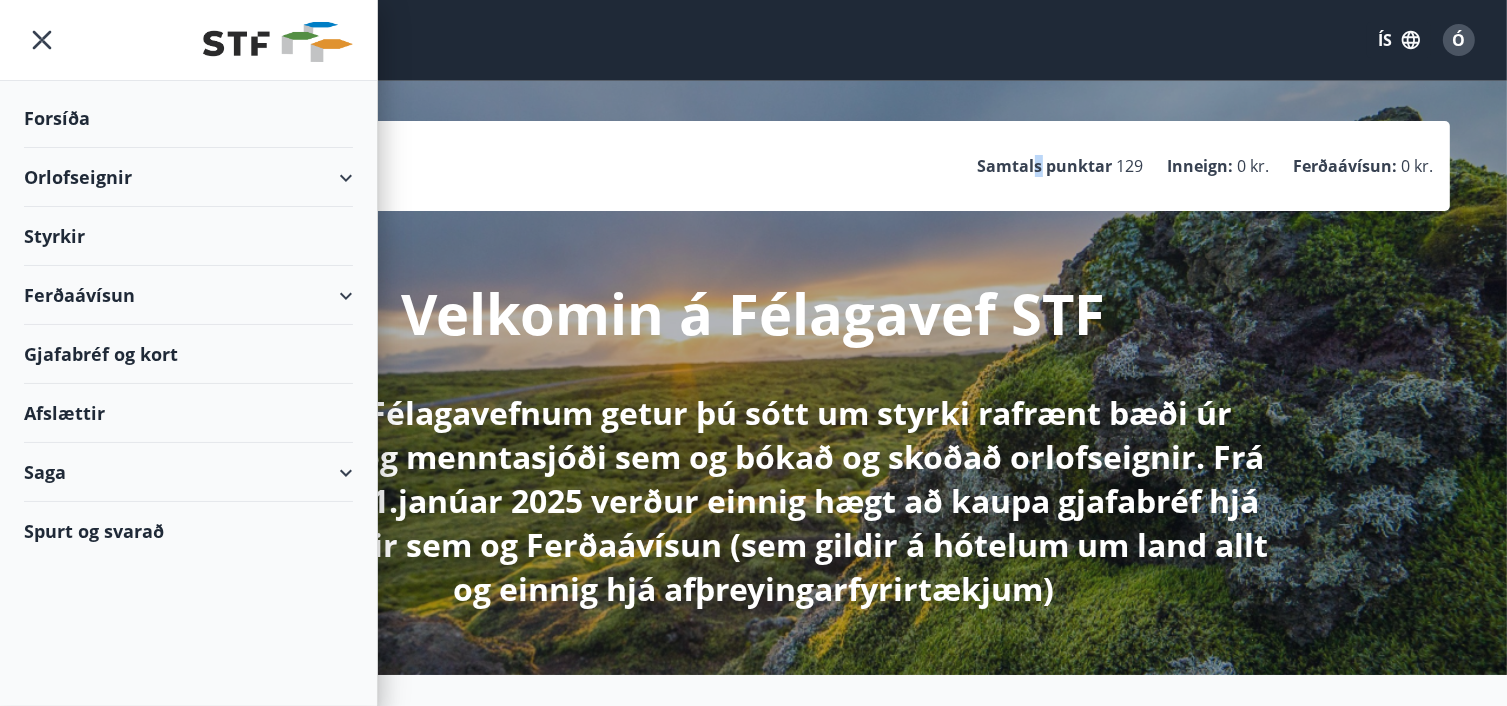 click on "Afslættir" at bounding box center (188, 413) 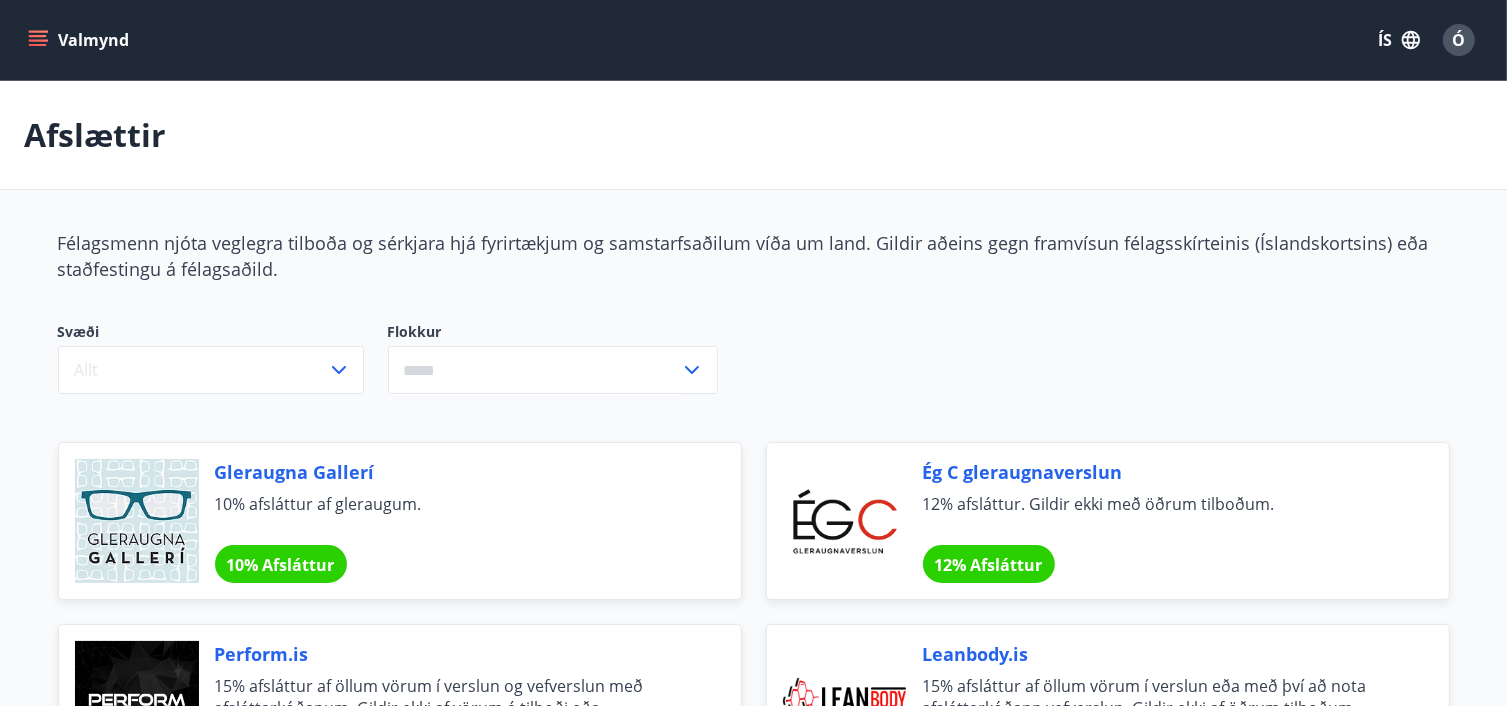 click on "Valmynd ÍS Ó" at bounding box center [753, 40] 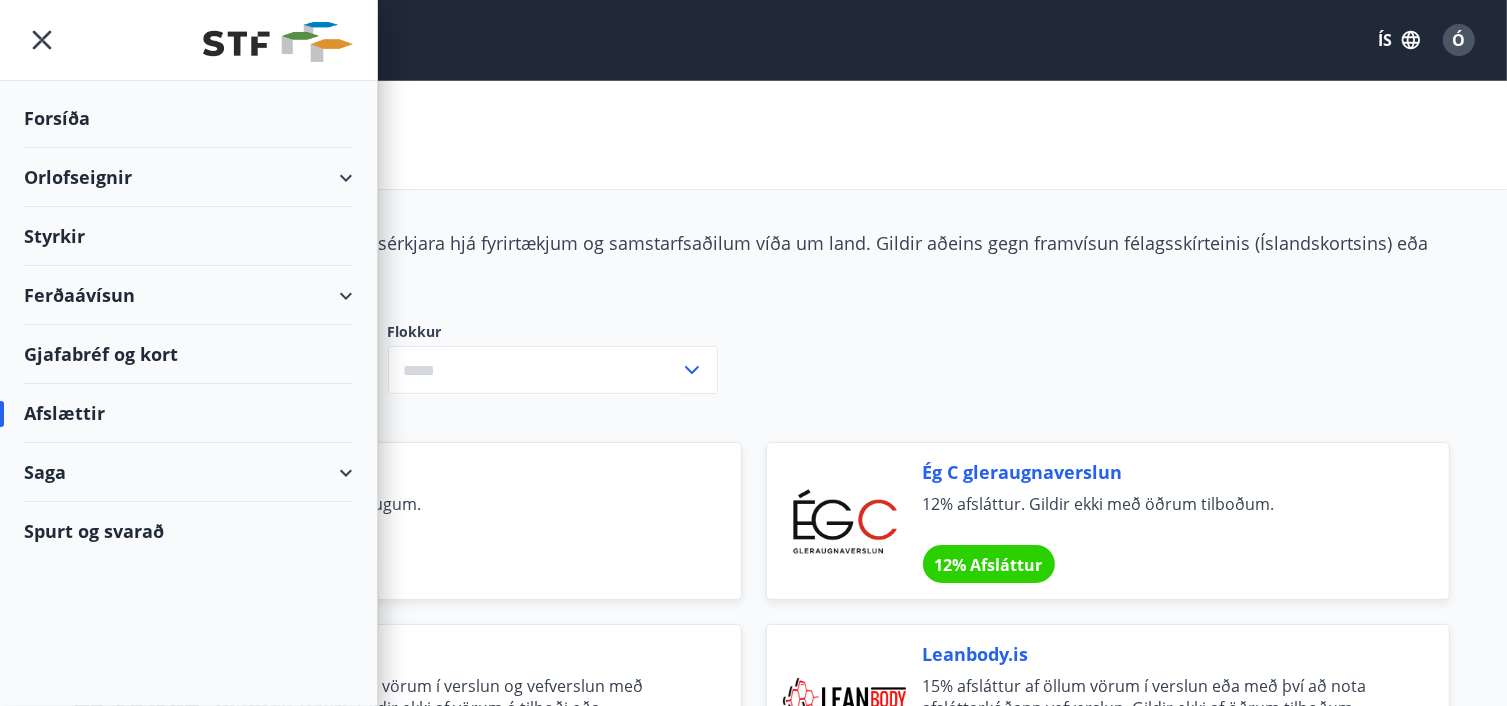 click on "Ferðaávísun" at bounding box center (188, 295) 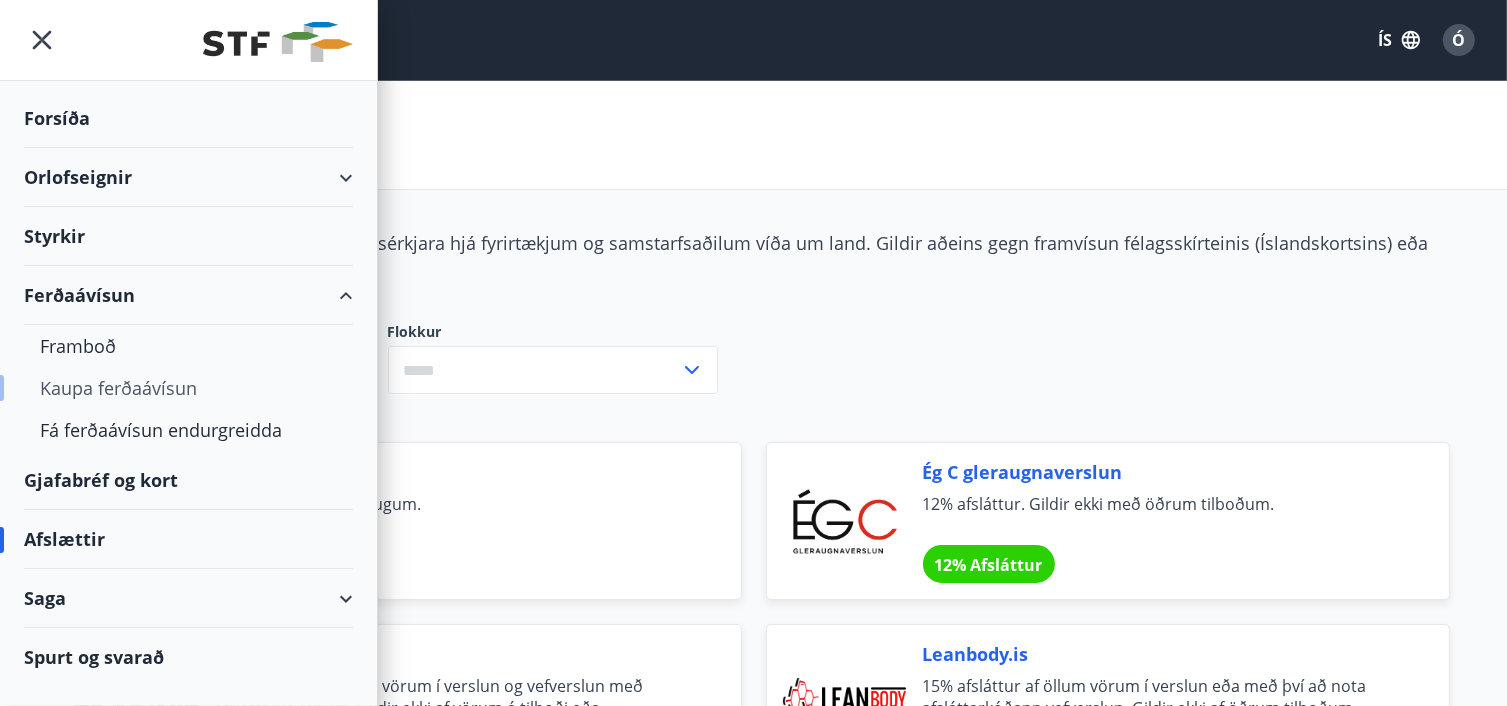 click on "Kaupa ferðaávísun" at bounding box center (188, 388) 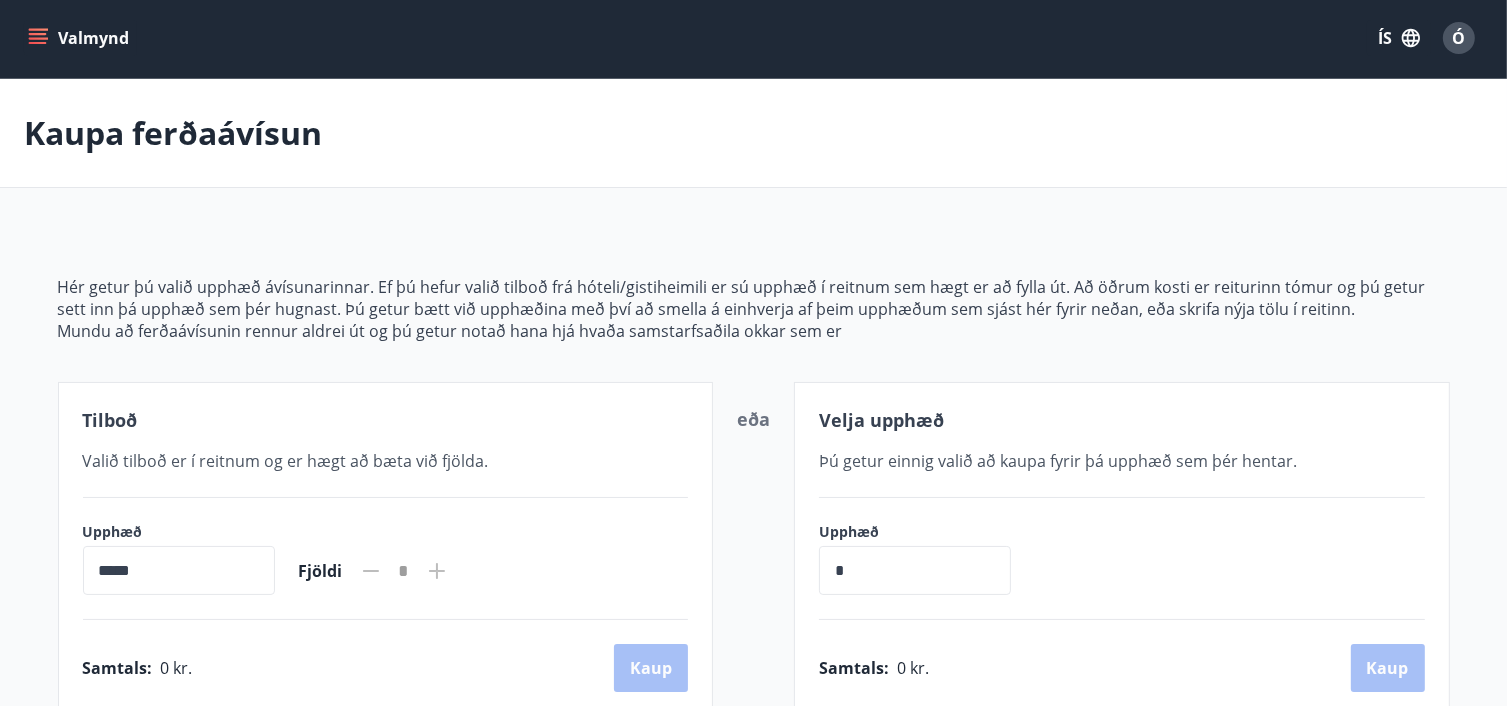 scroll, scrollTop: 0, scrollLeft: 0, axis: both 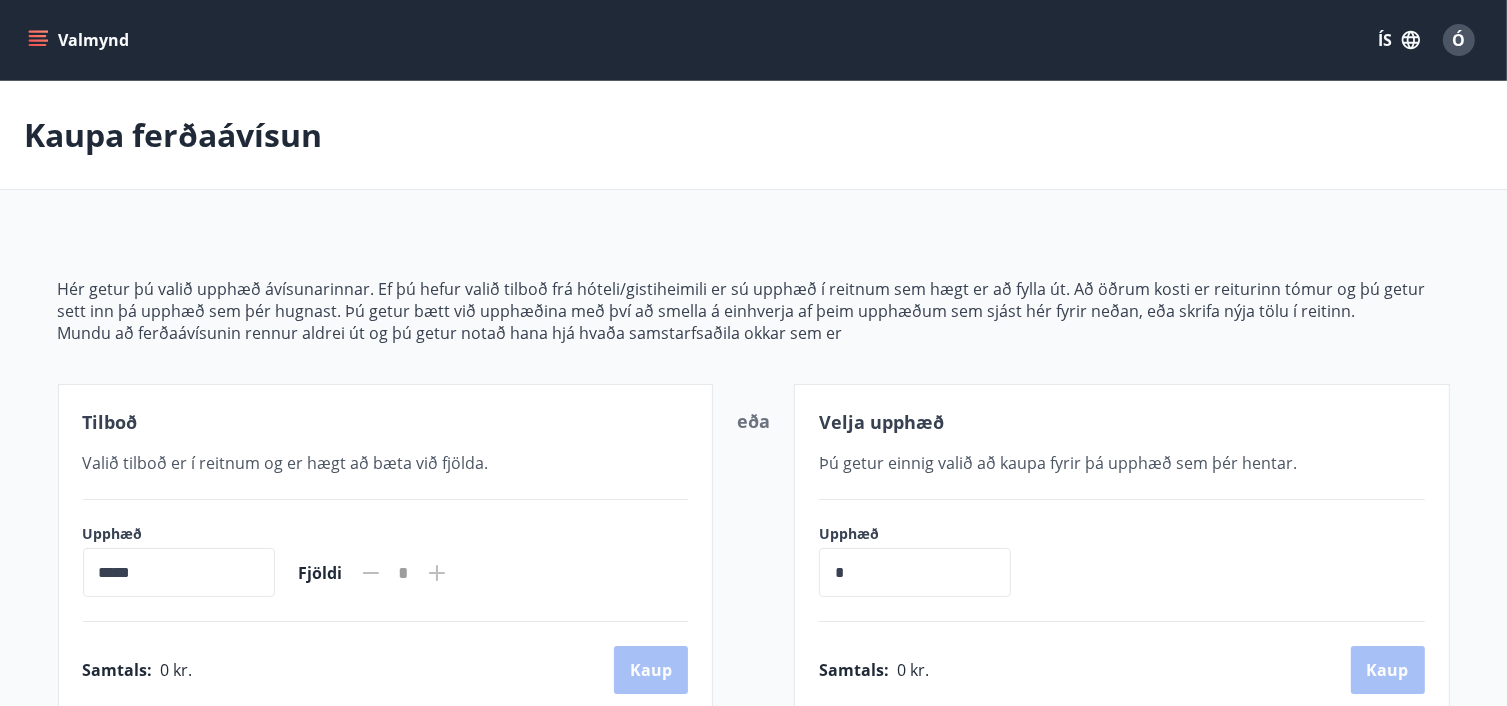 click 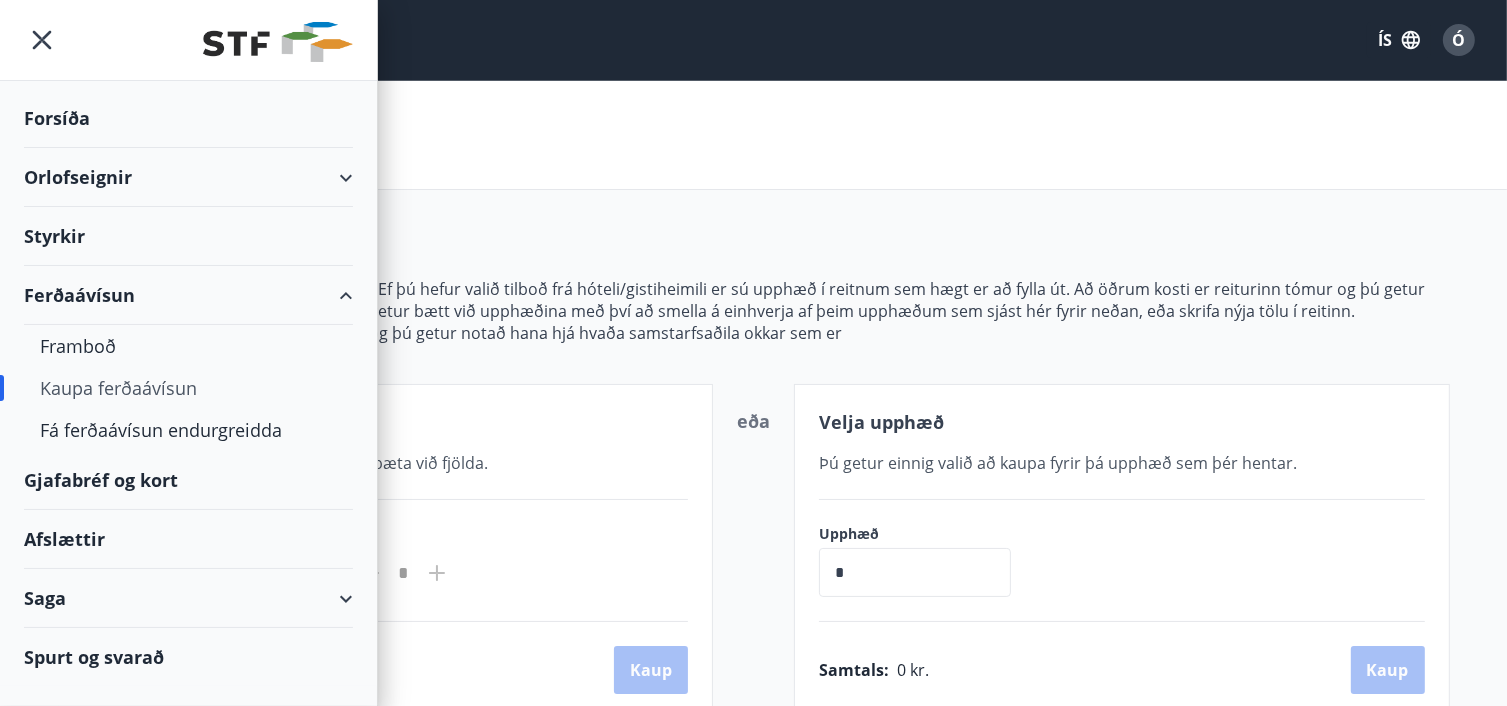 click on "Orlofseignir" at bounding box center [188, 177] 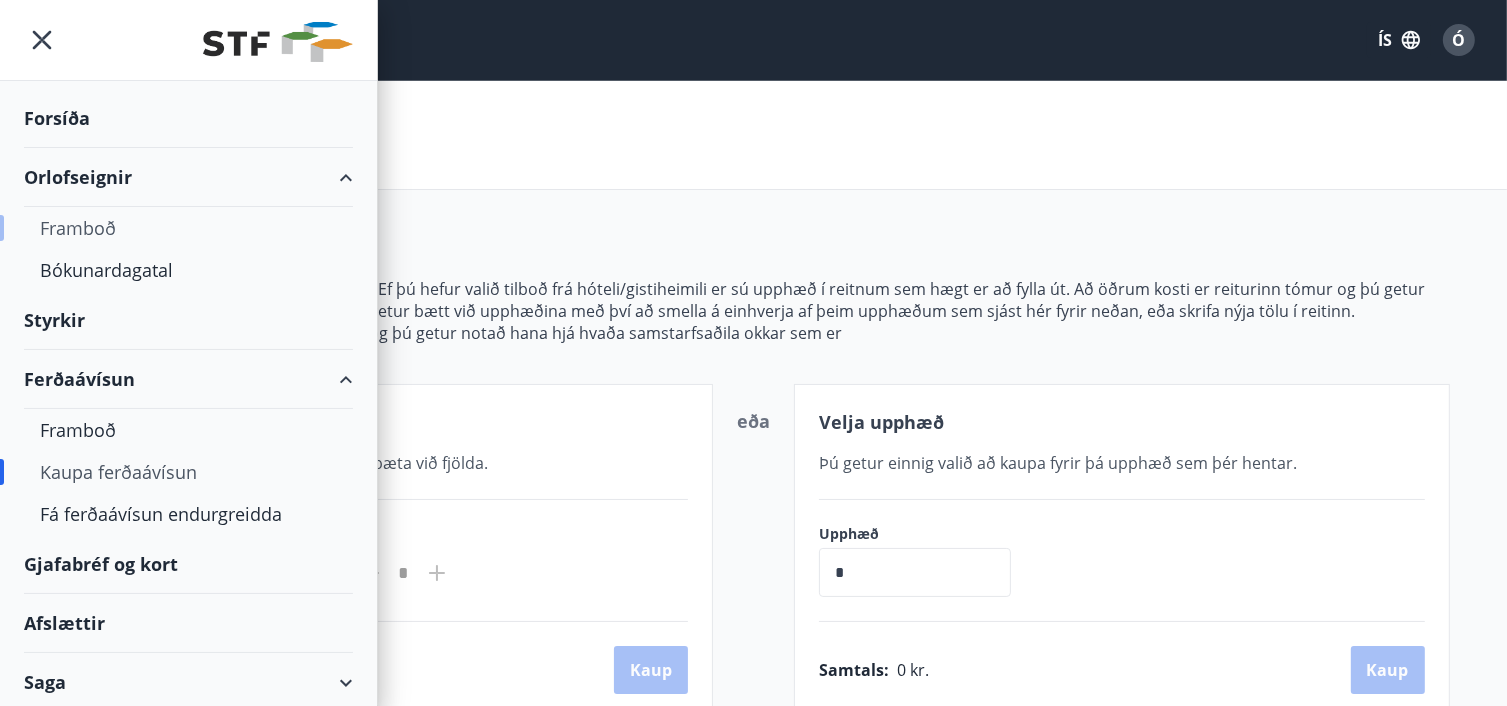 click on "Framboð" at bounding box center (188, 228) 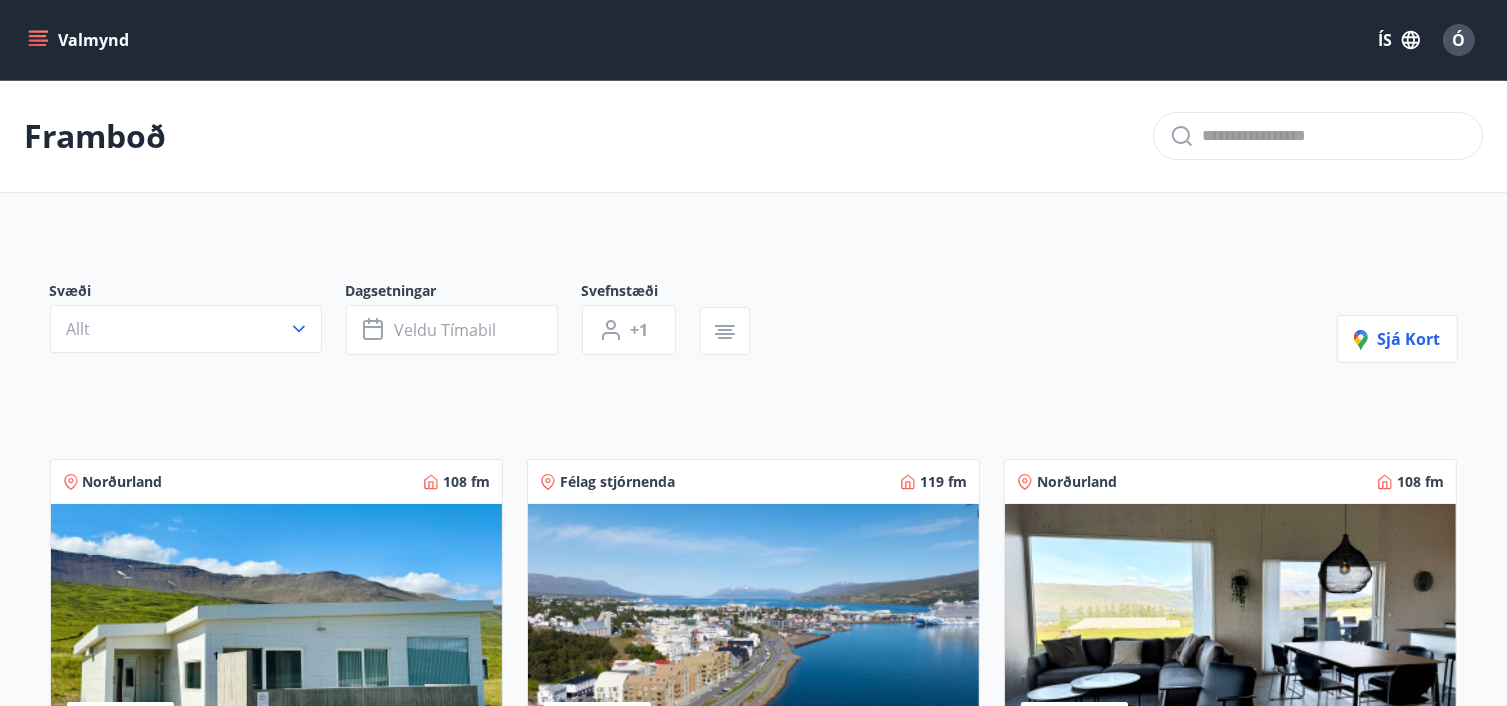 scroll, scrollTop: 400, scrollLeft: 0, axis: vertical 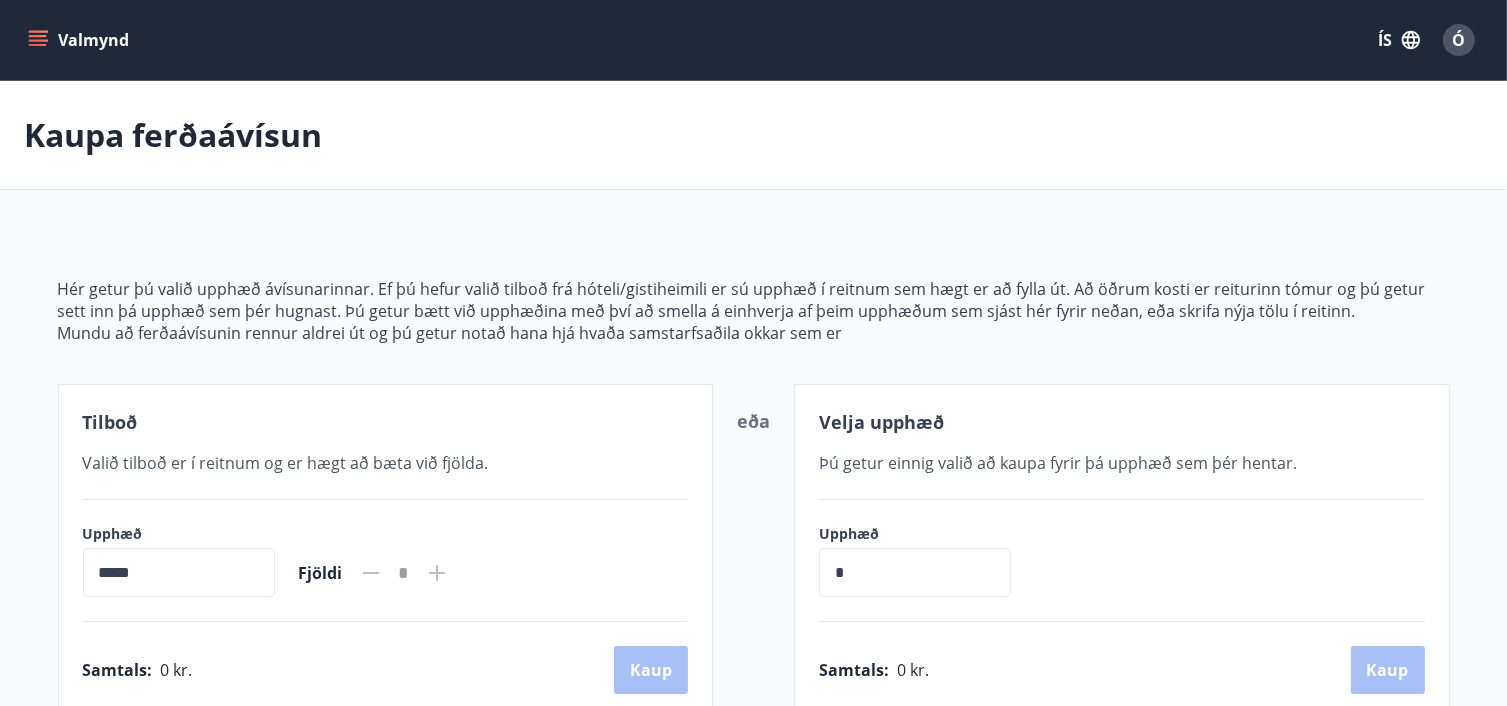 drag, startPoint x: 44, startPoint y: 30, endPoint x: 72, endPoint y: 33, distance: 28.160255 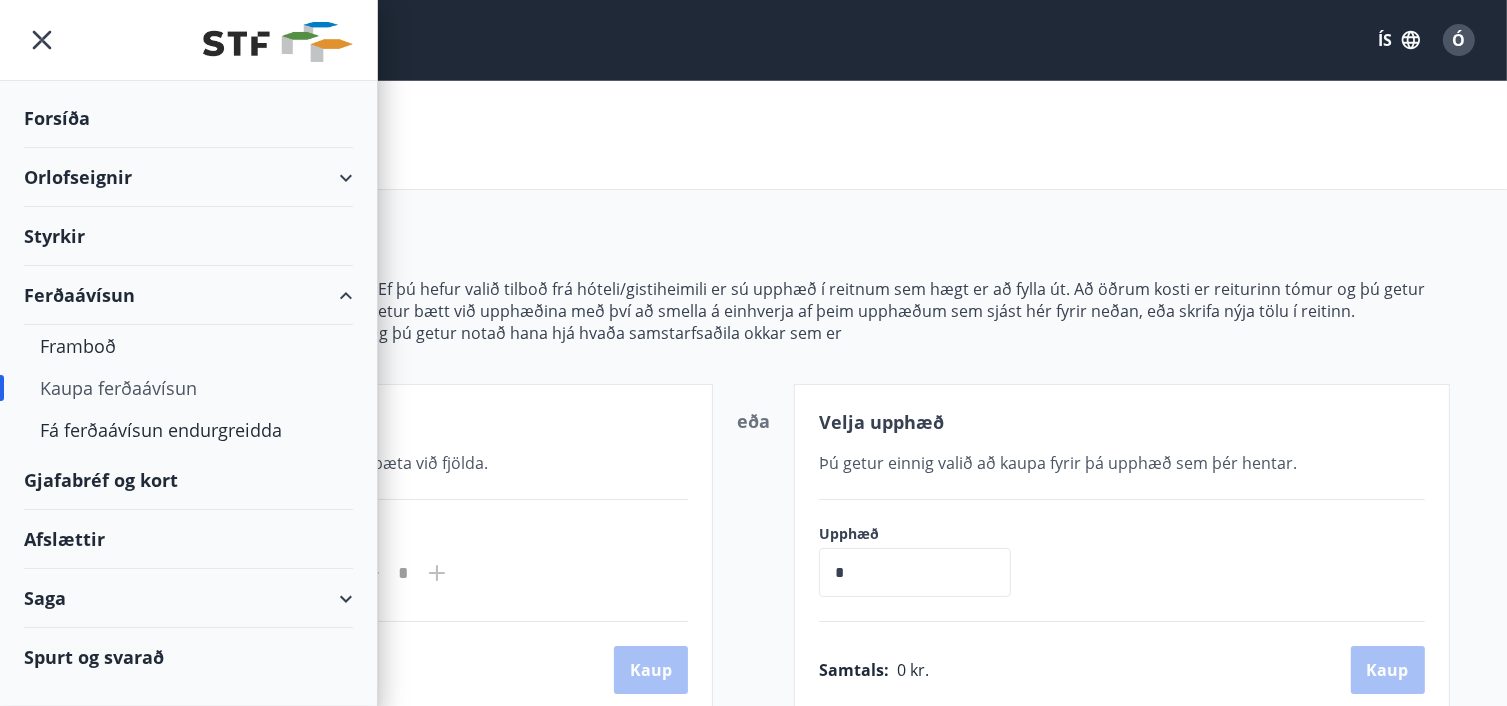 click on "Gjafabréf og kort" at bounding box center [188, 480] 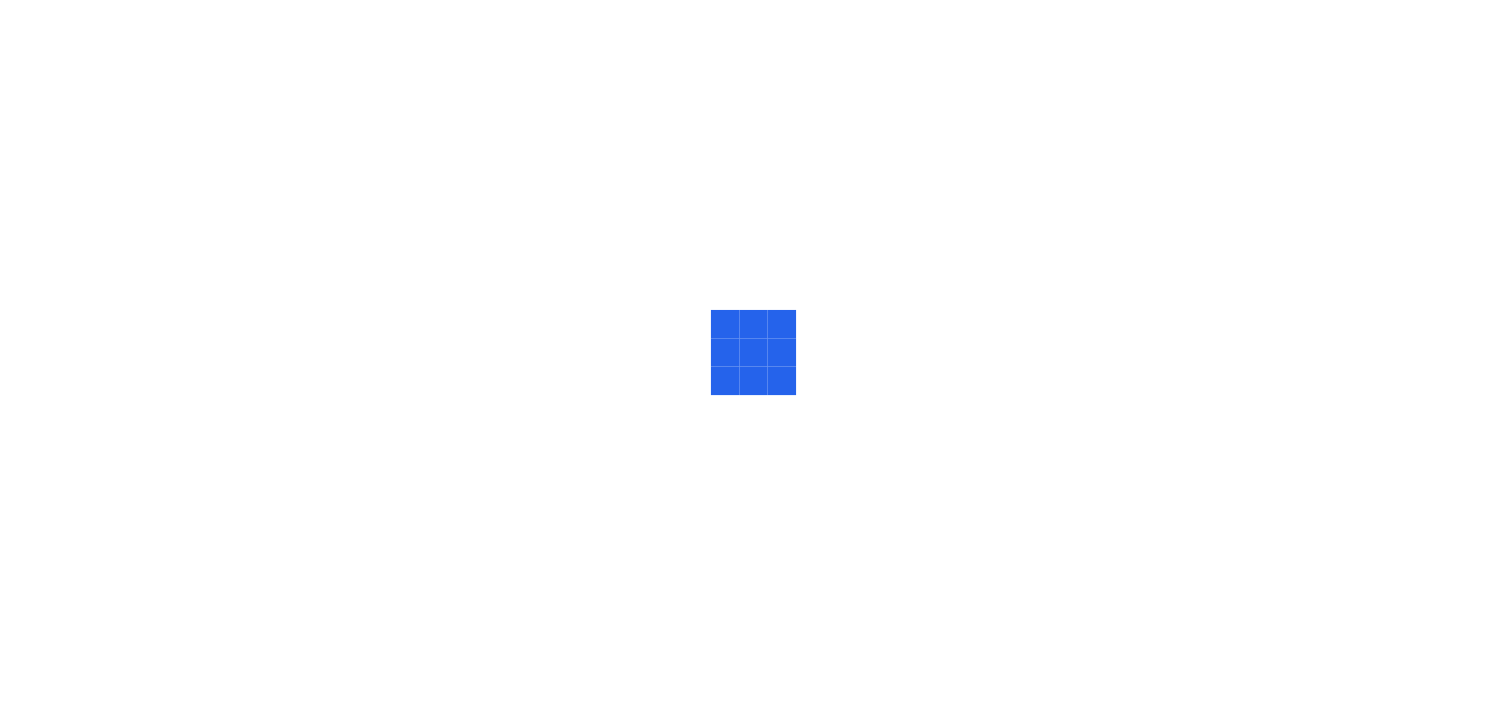 scroll, scrollTop: 0, scrollLeft: 0, axis: both 